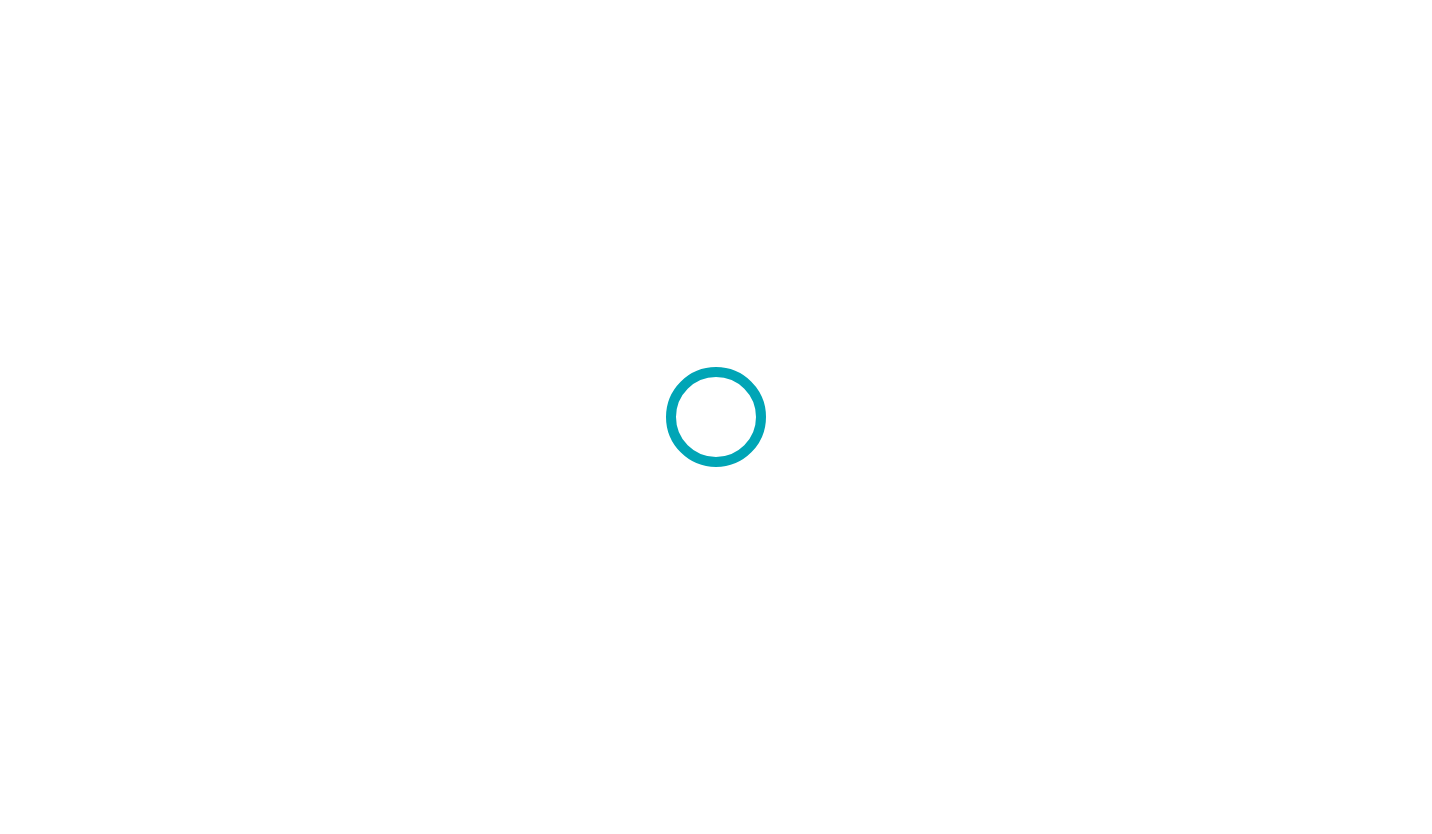 scroll, scrollTop: 0, scrollLeft: 0, axis: both 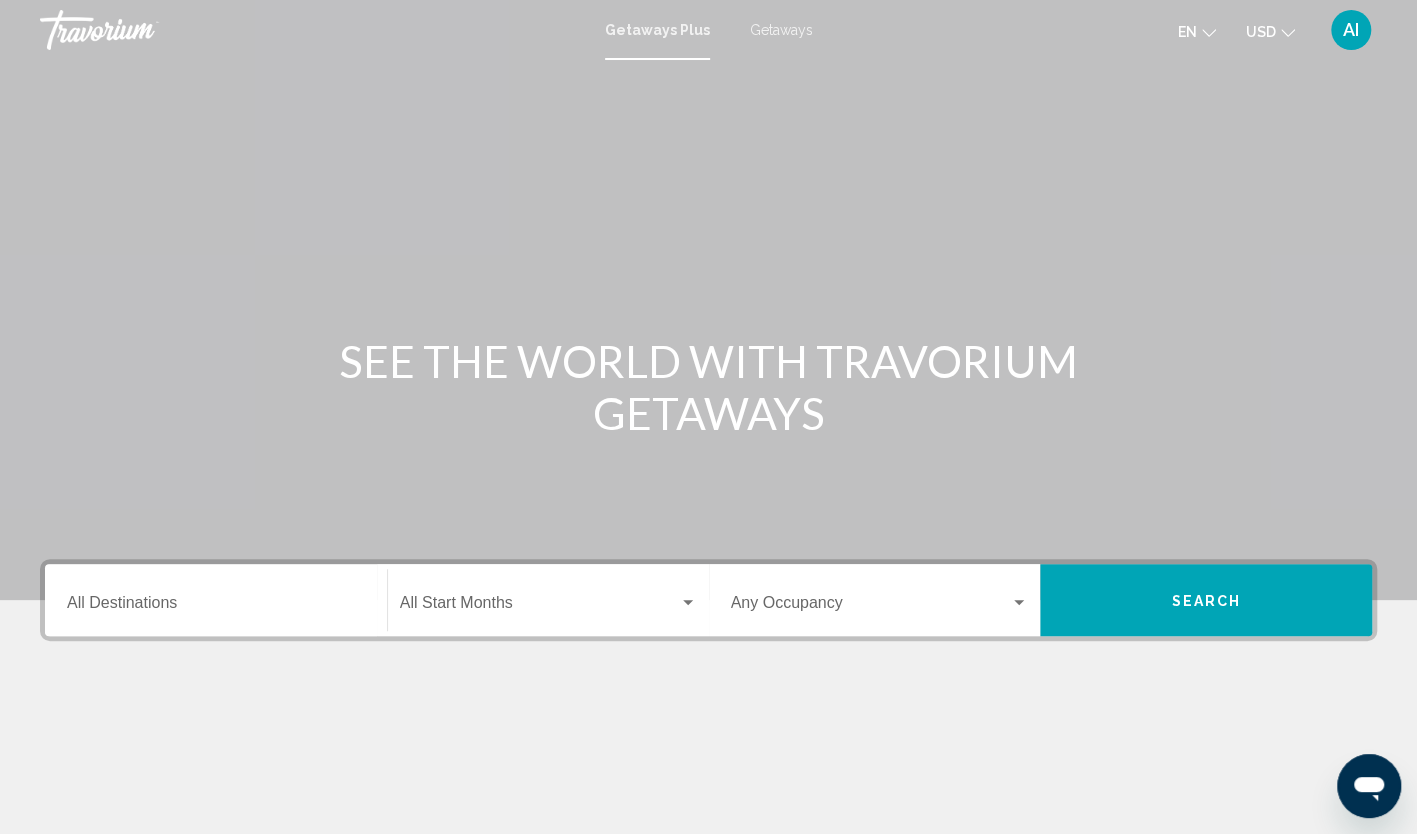 click on "Destination All Destinations" at bounding box center (216, 607) 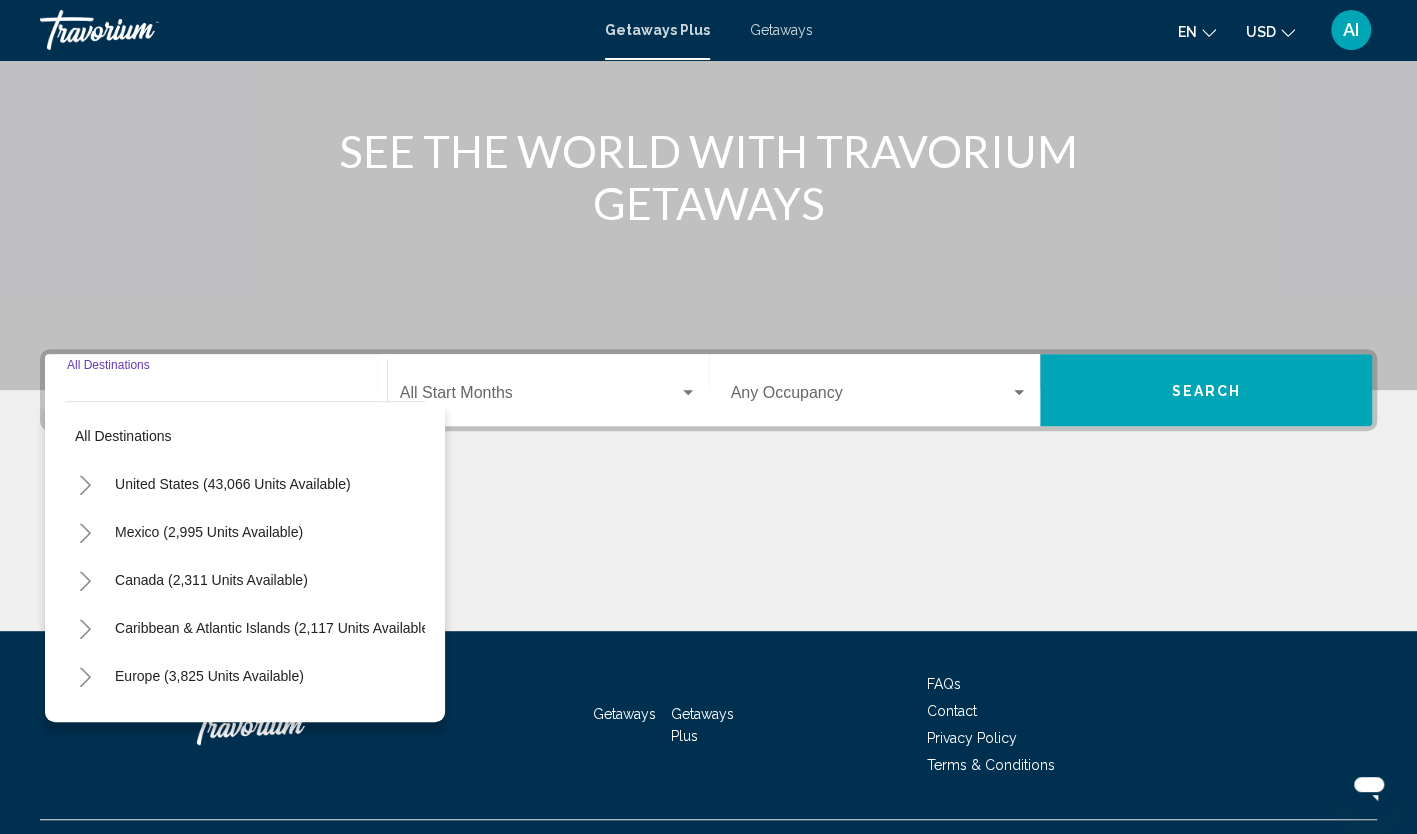 scroll, scrollTop: 251, scrollLeft: 0, axis: vertical 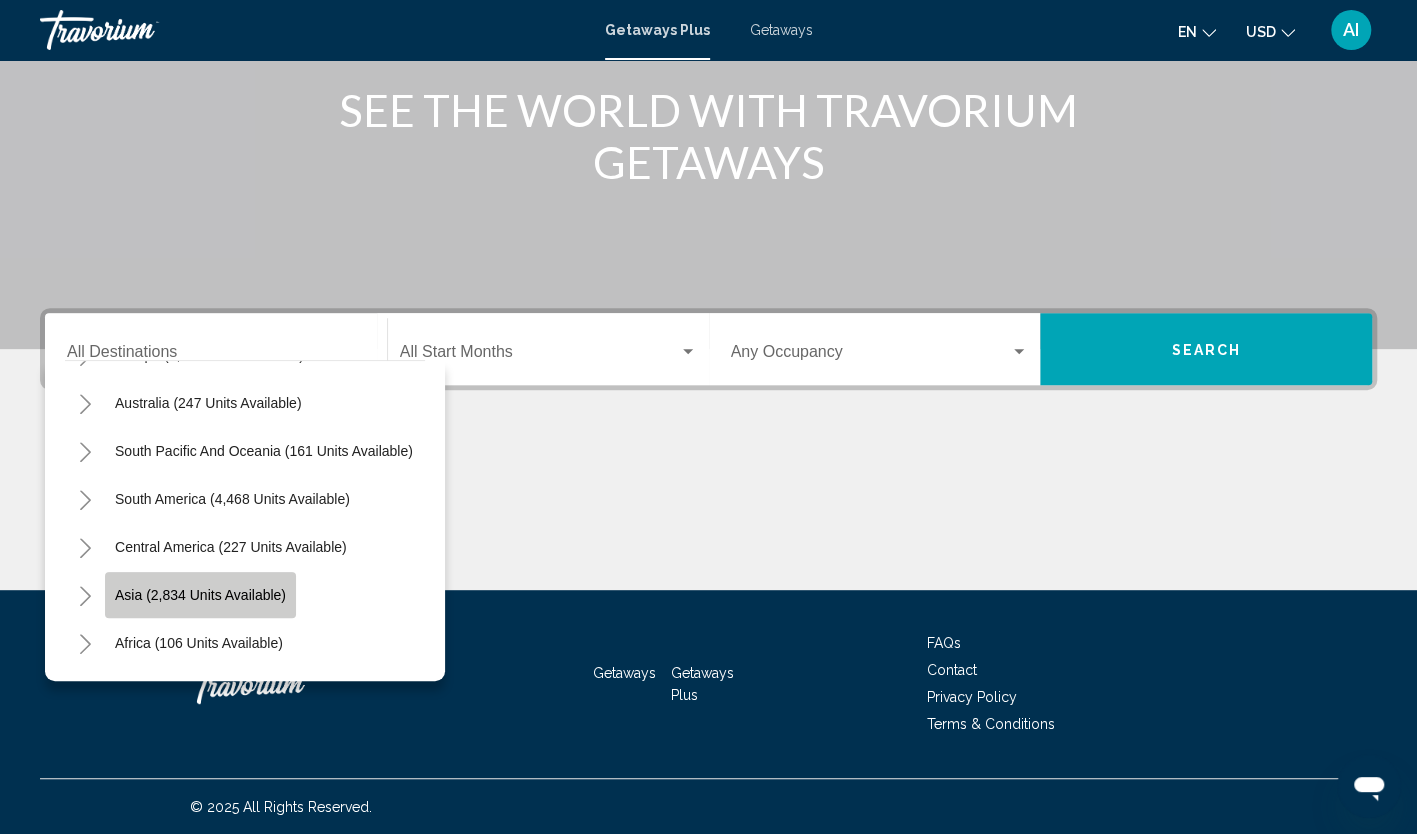click on "Asia (2,834 units available)" at bounding box center [200, 595] 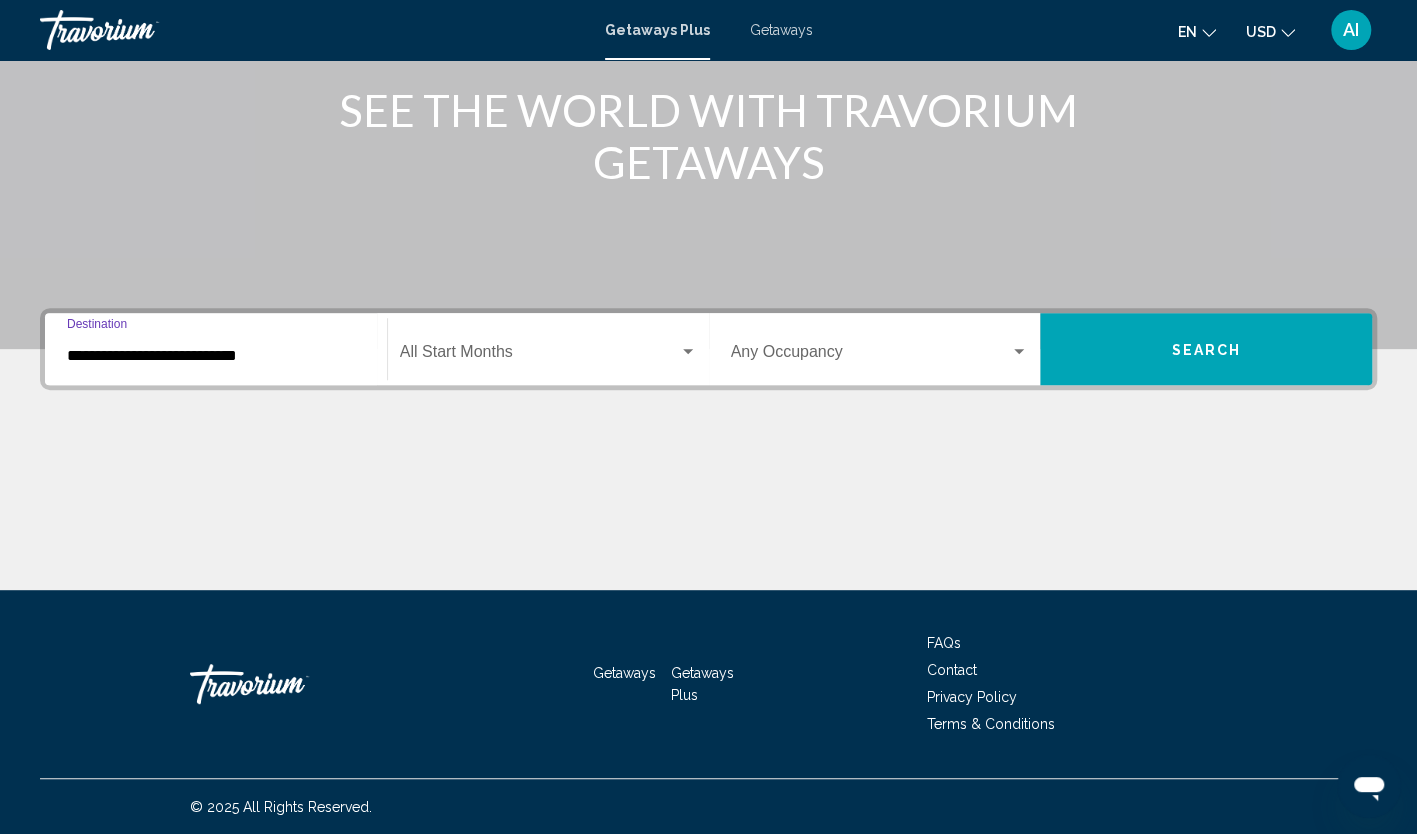 click on "**********" at bounding box center (216, 356) 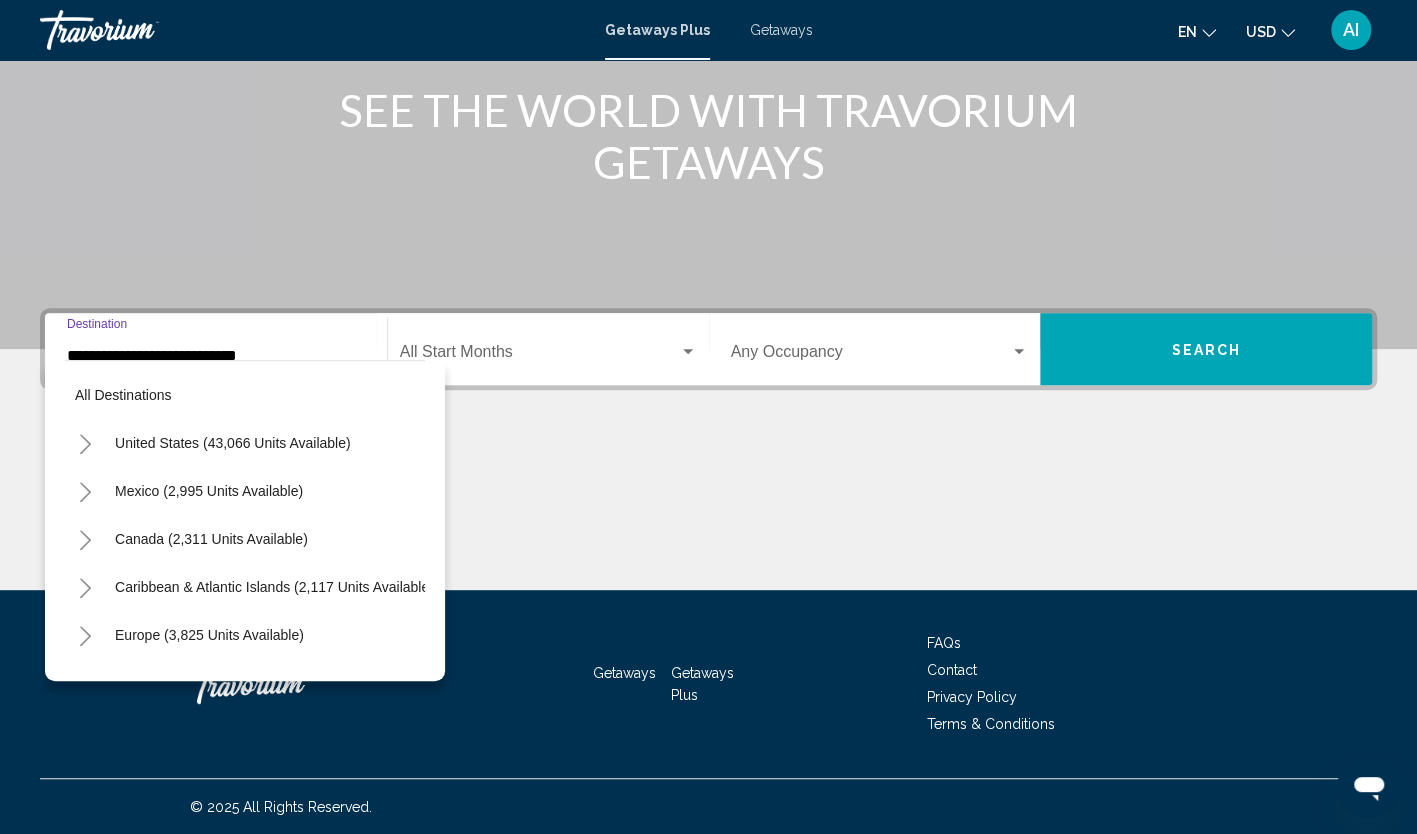 scroll, scrollTop: 366, scrollLeft: 0, axis: vertical 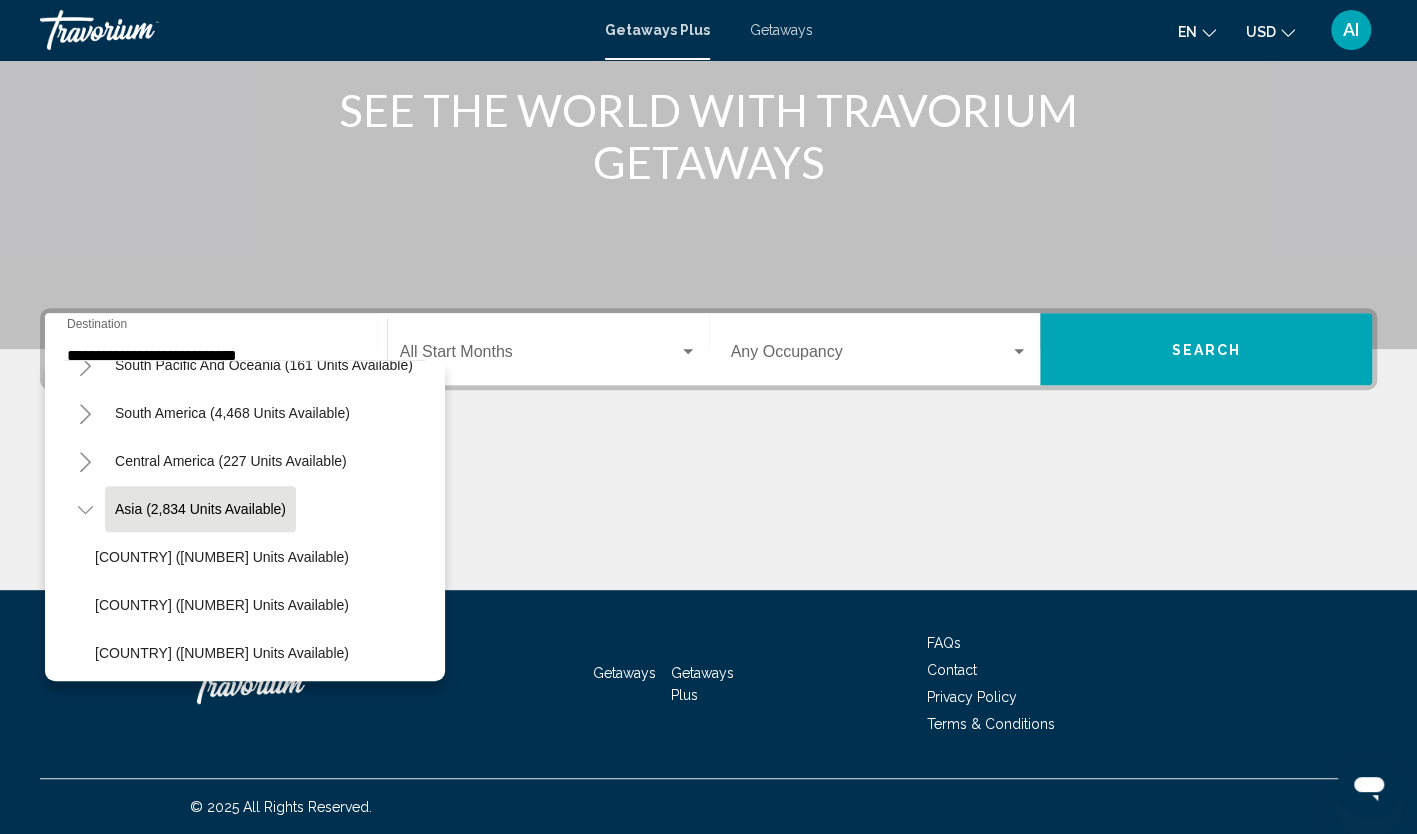 click at bounding box center (708, 49) 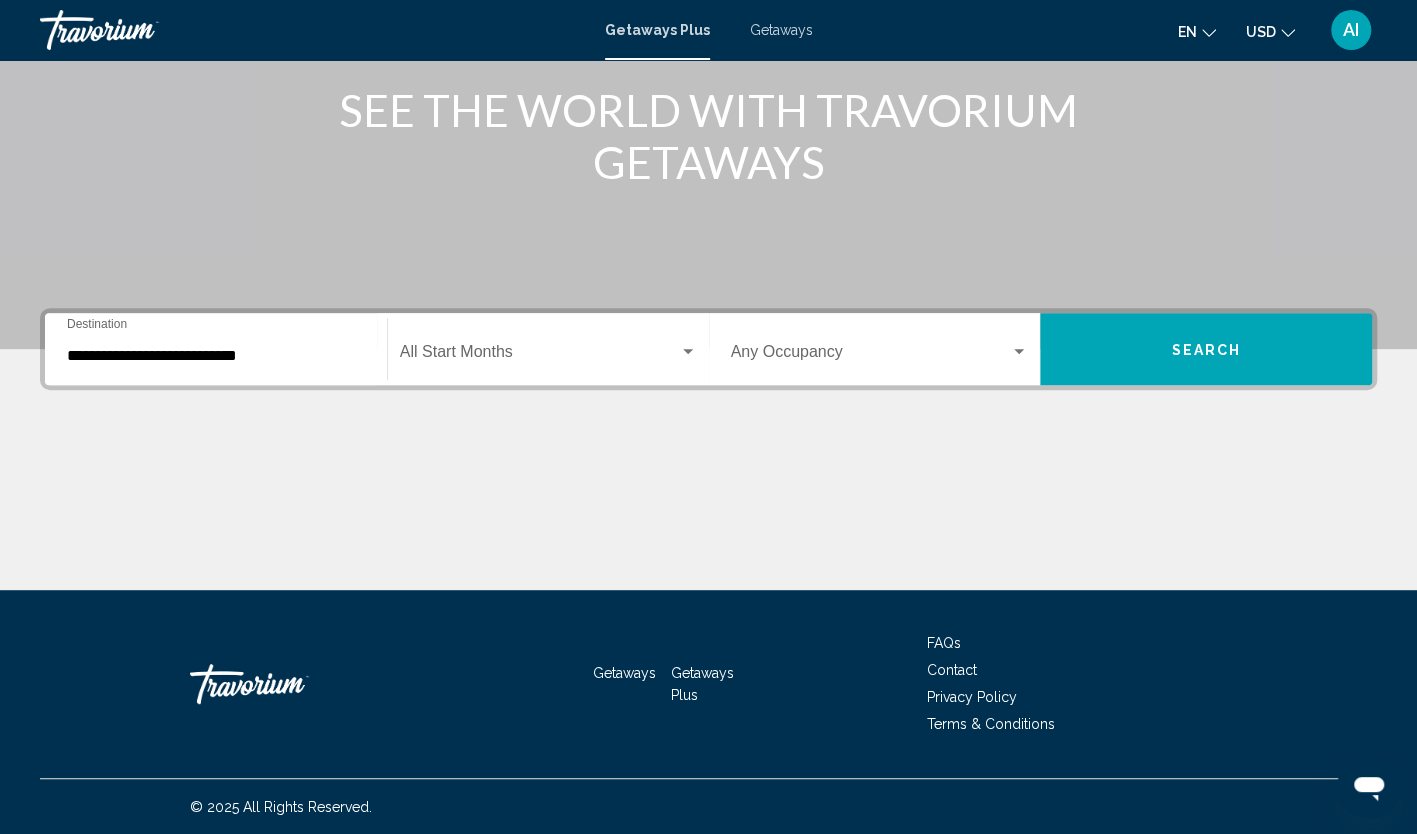 click at bounding box center [708, 49] 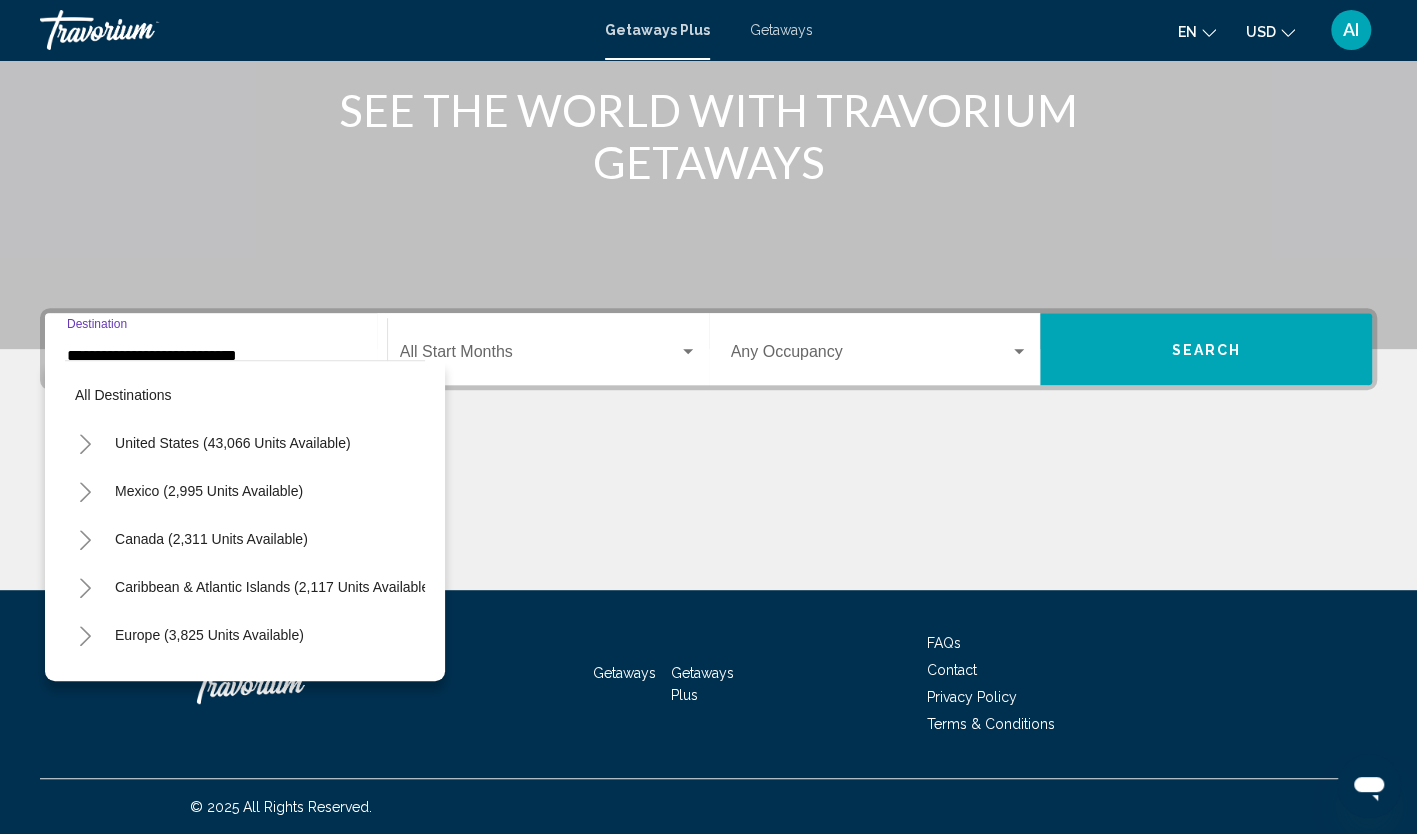 scroll, scrollTop: 366, scrollLeft: 0, axis: vertical 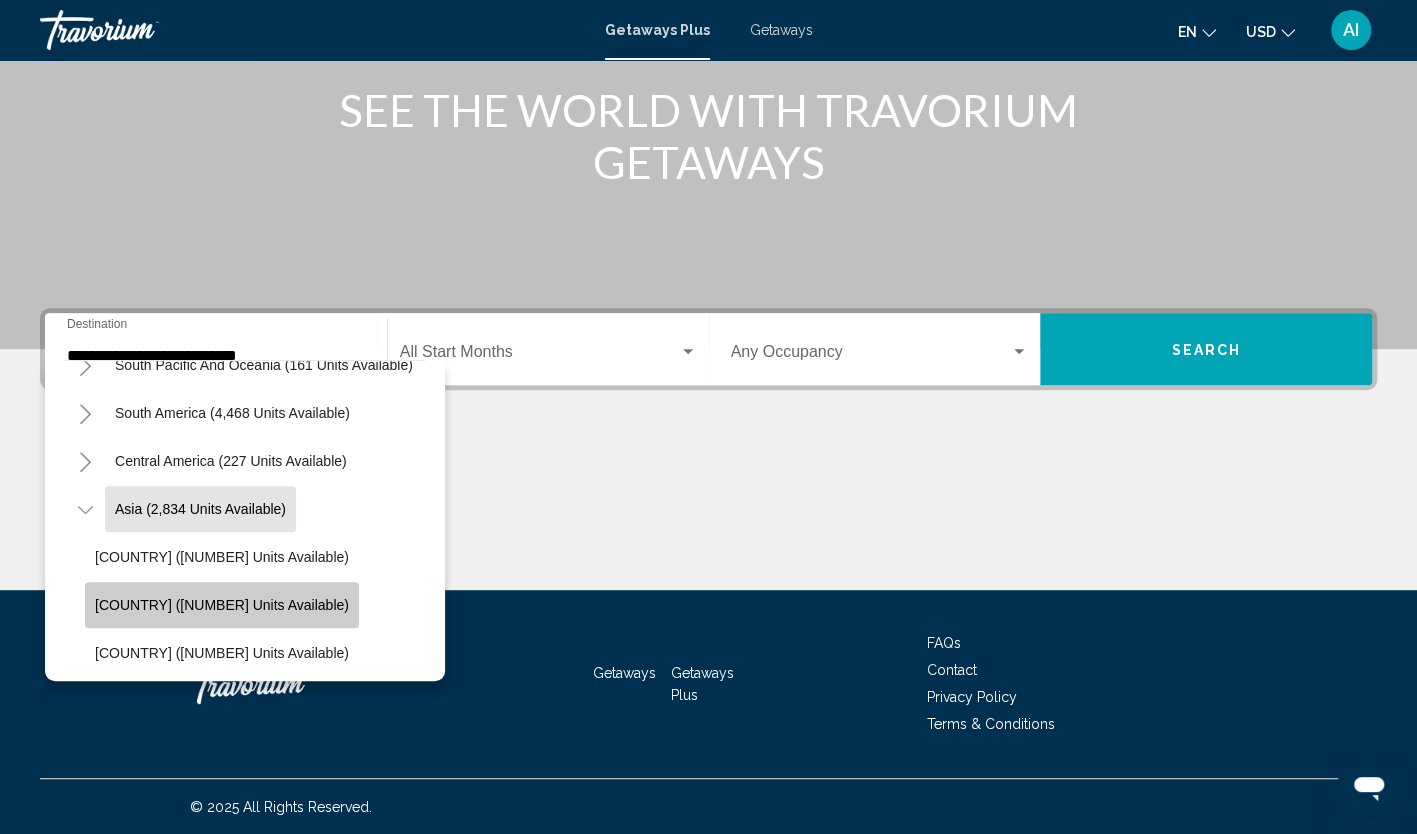 click on "[COUNTRY] ([NUMBER] units available)" at bounding box center (222, 605) 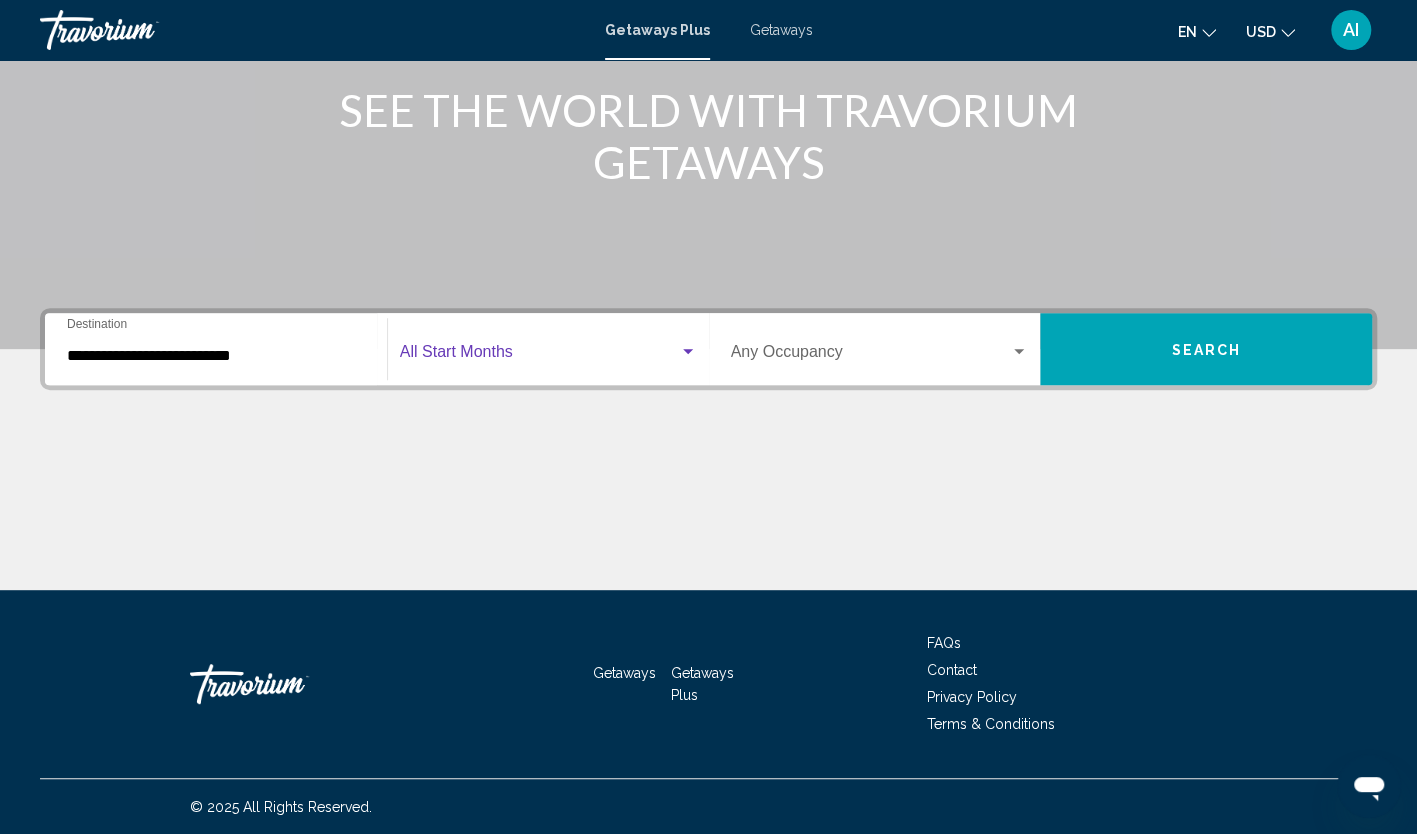 click at bounding box center [688, 352] 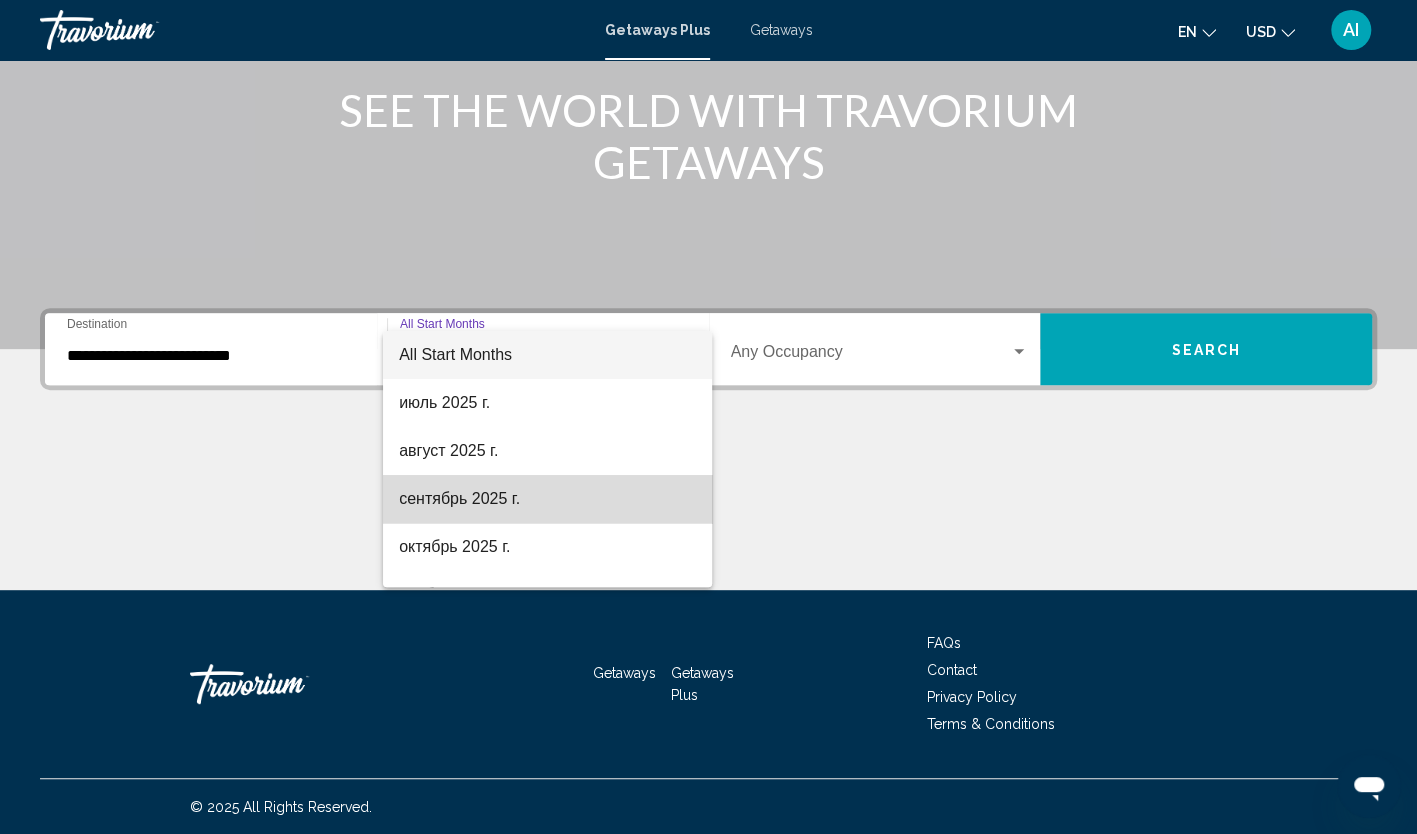 click on "сентябрь 2025 г." at bounding box center (547, 499) 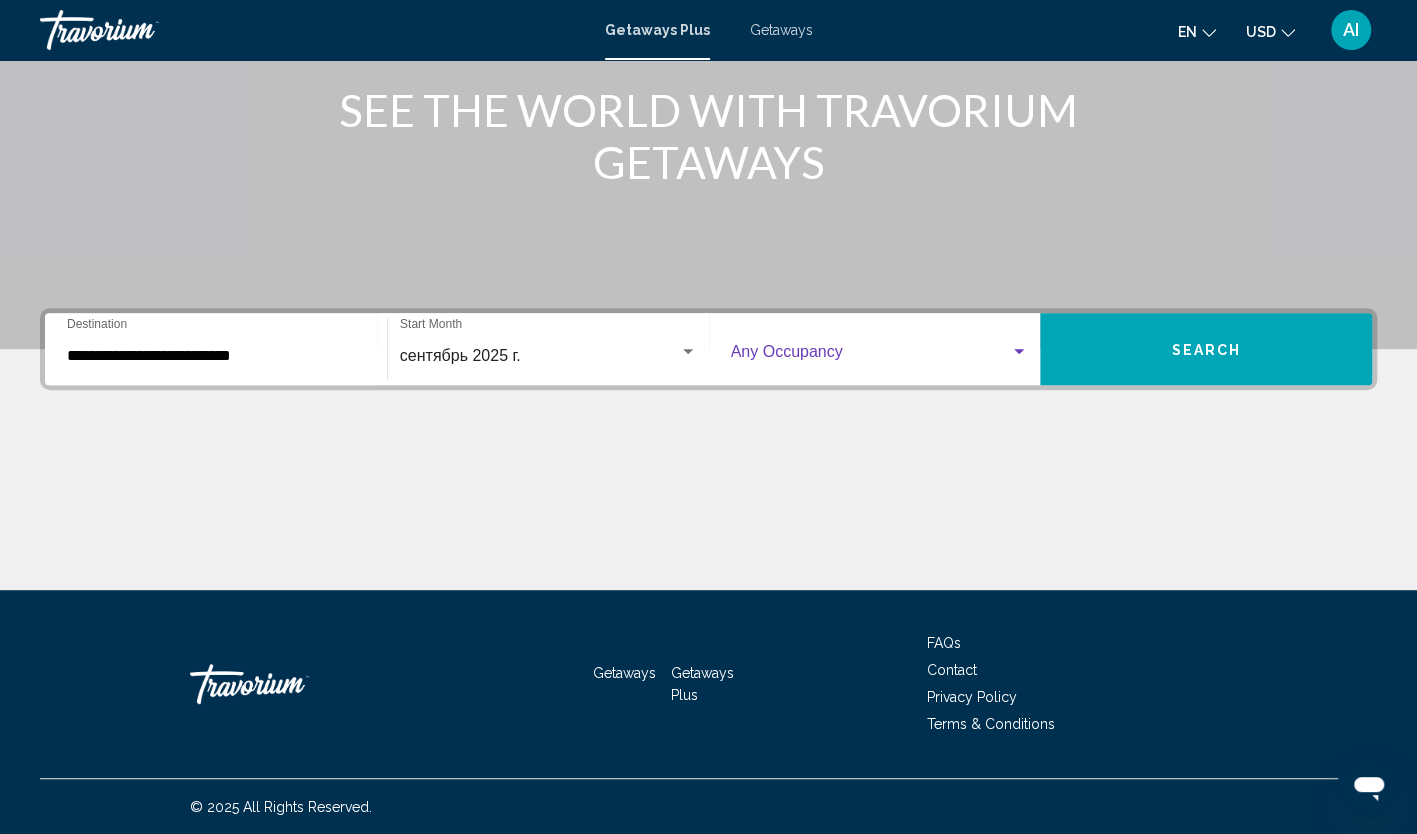 click at bounding box center (1019, 351) 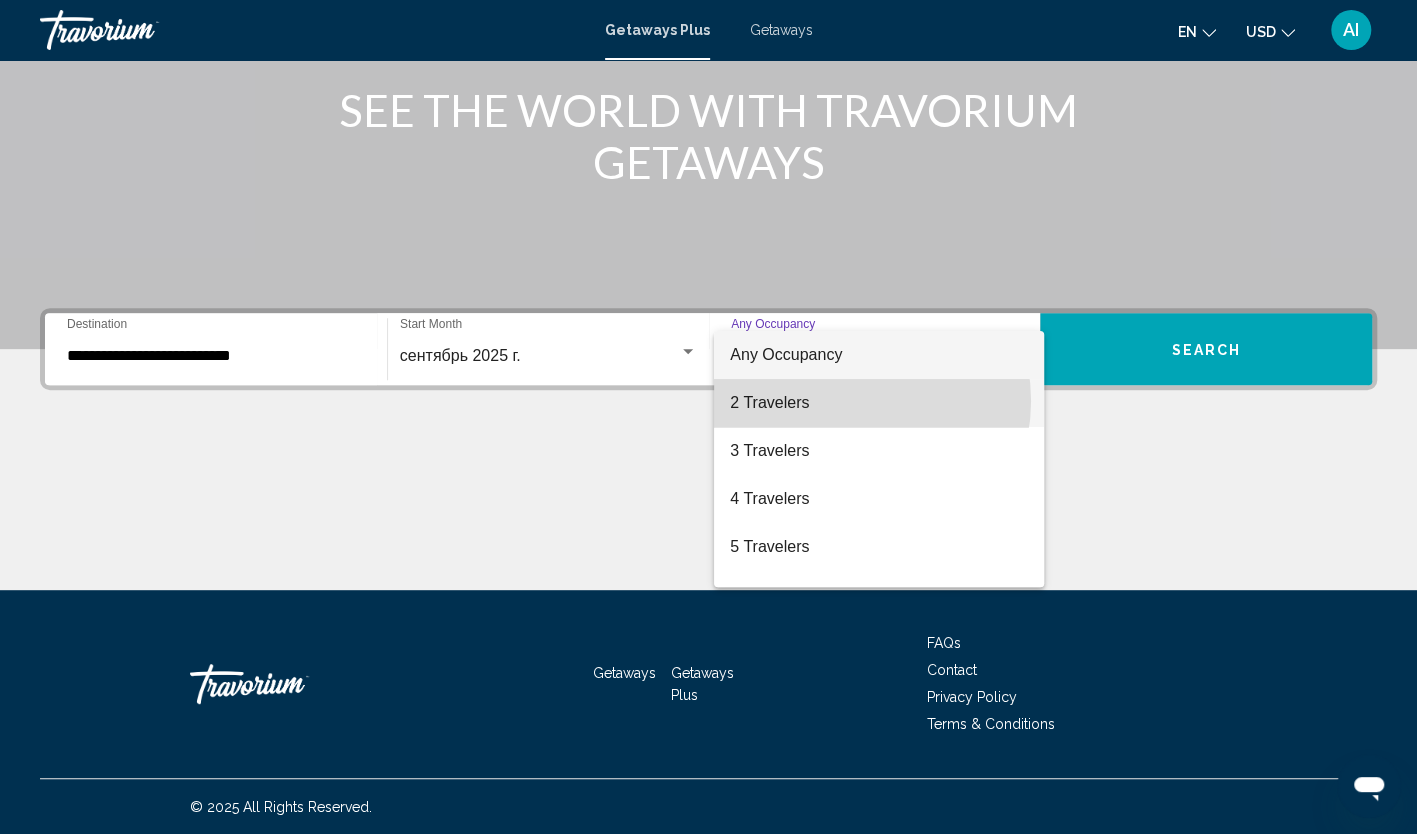 click on "2 Travelers" at bounding box center [879, 403] 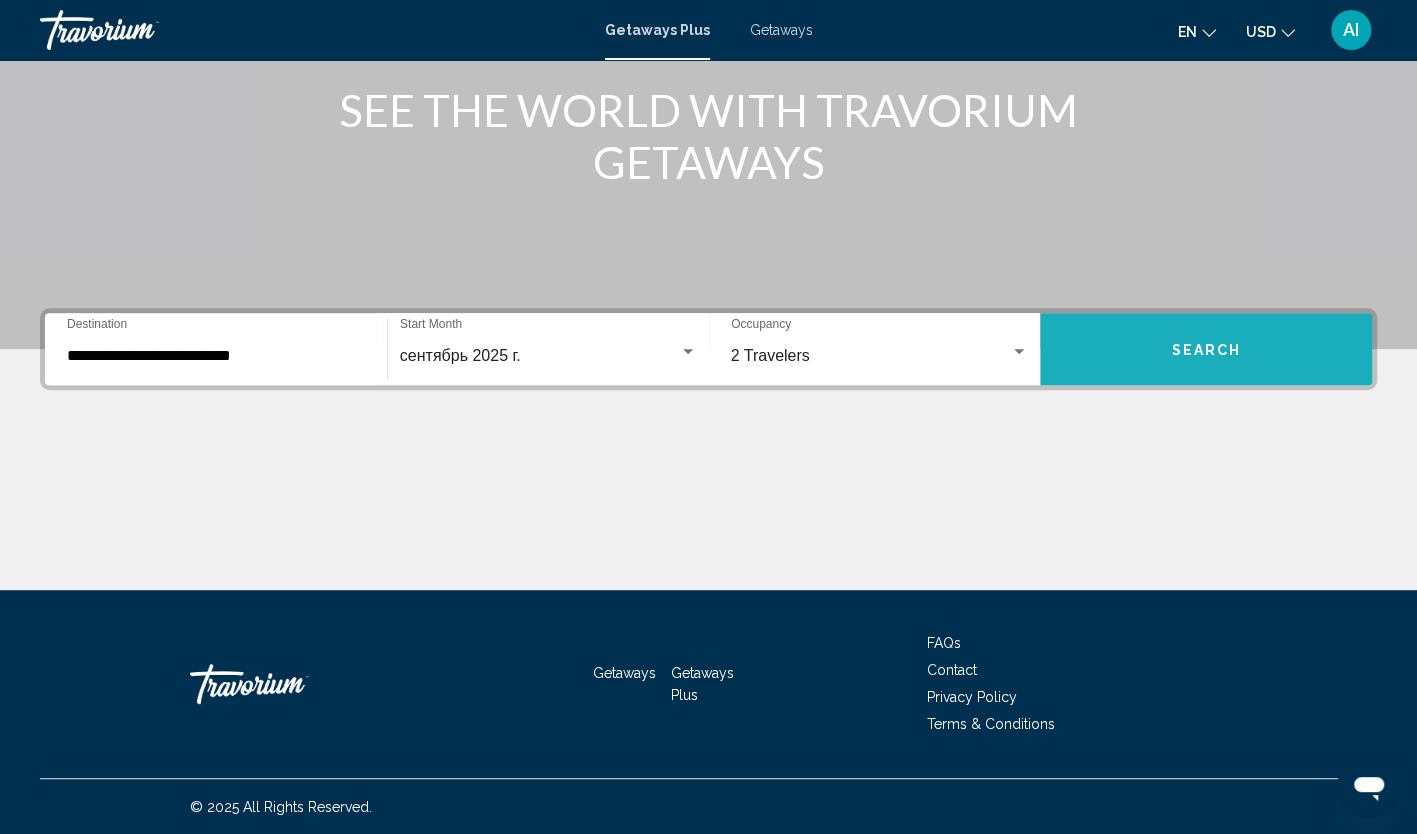 click on "Search" at bounding box center [1206, 349] 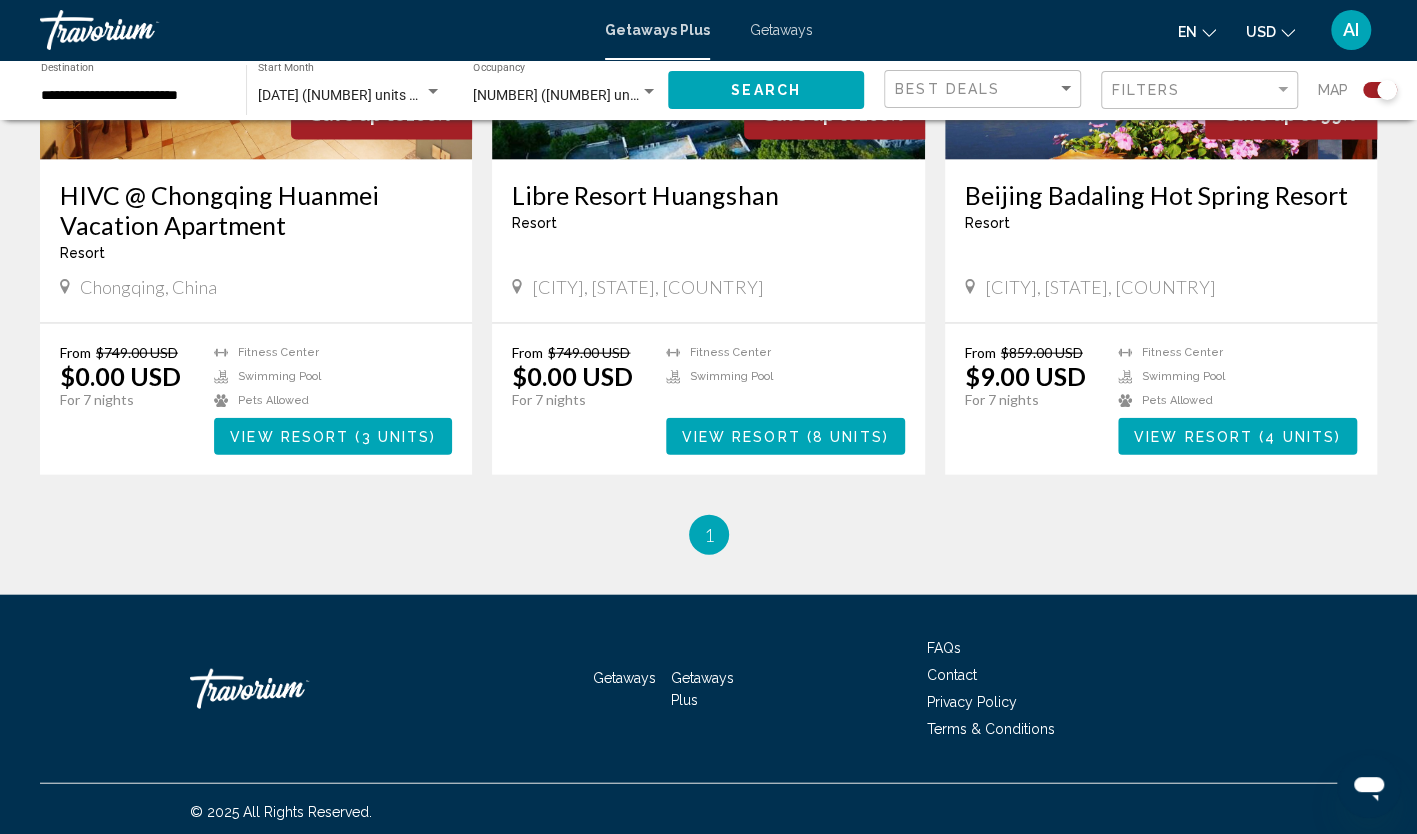 scroll, scrollTop: 2314, scrollLeft: 0, axis: vertical 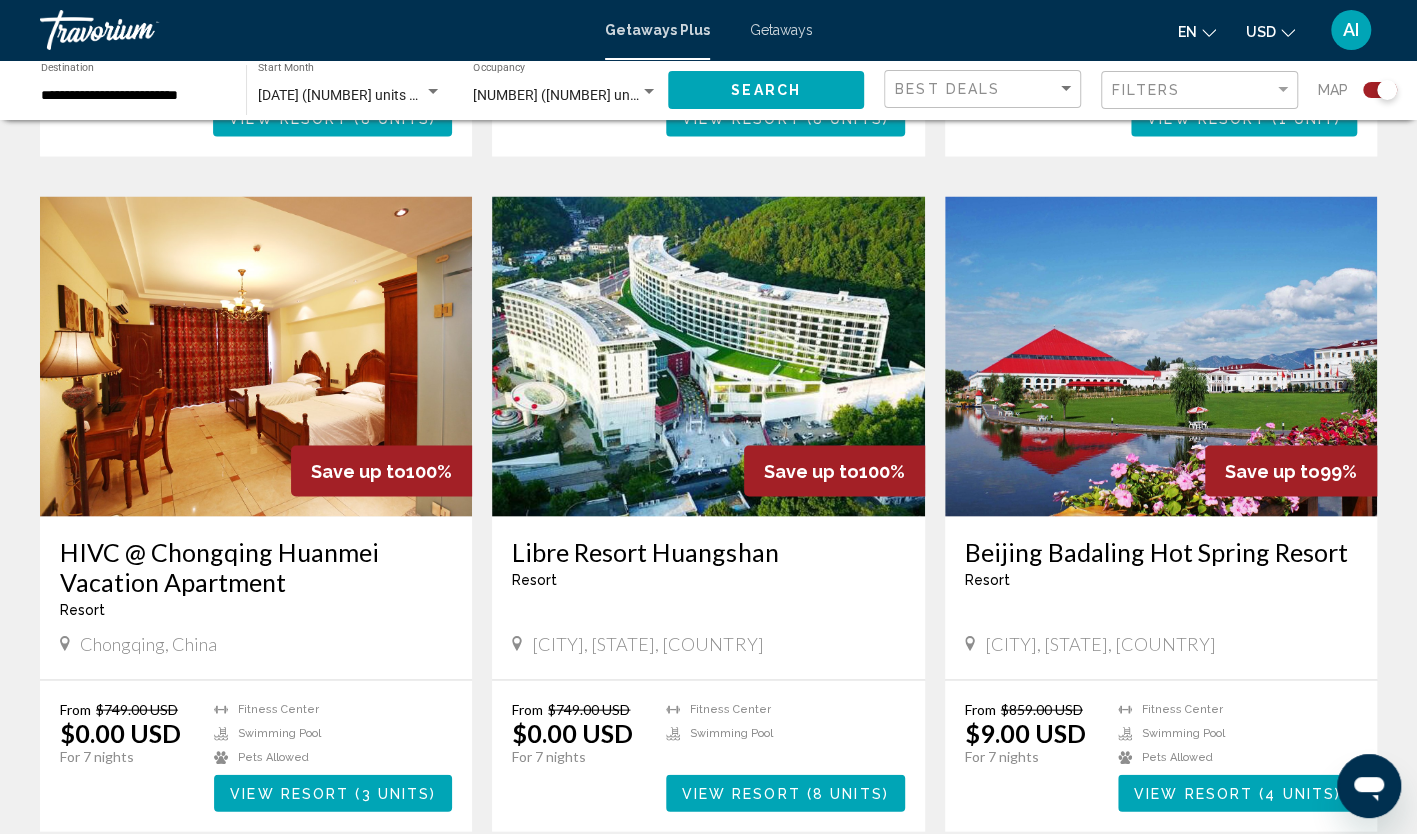 click at bounding box center [1161, 356] 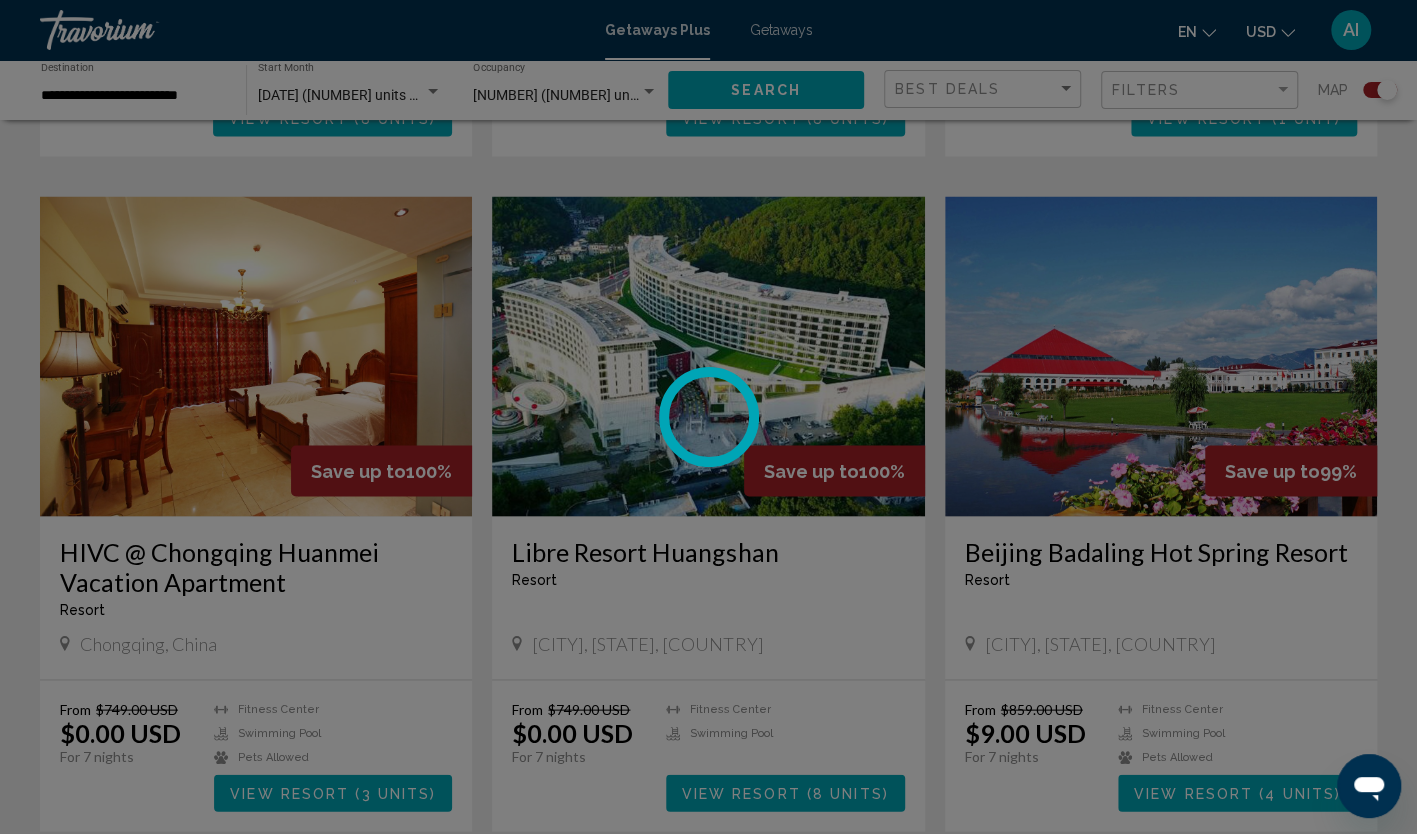 scroll, scrollTop: 0, scrollLeft: 0, axis: both 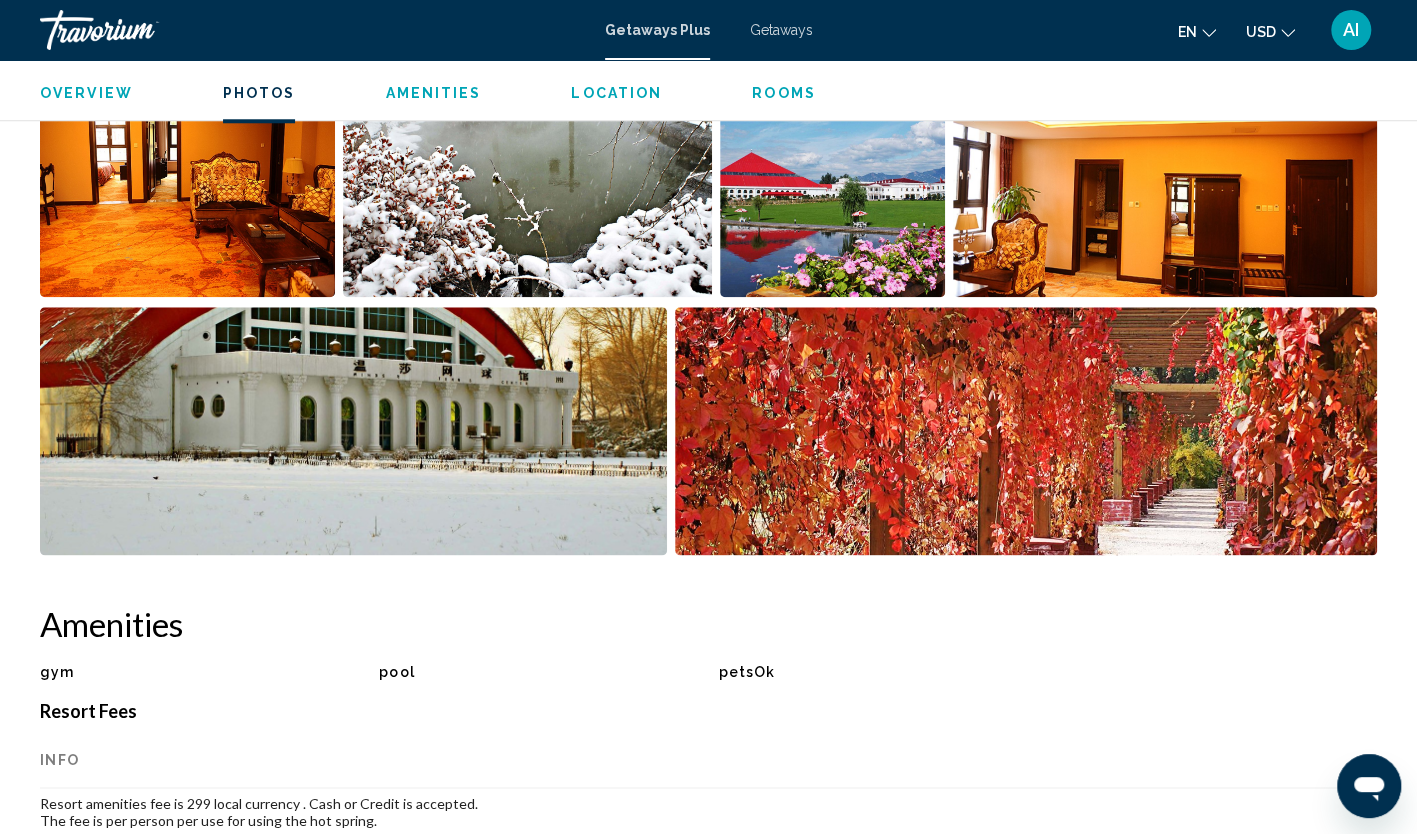 click on "Location" at bounding box center [616, 93] 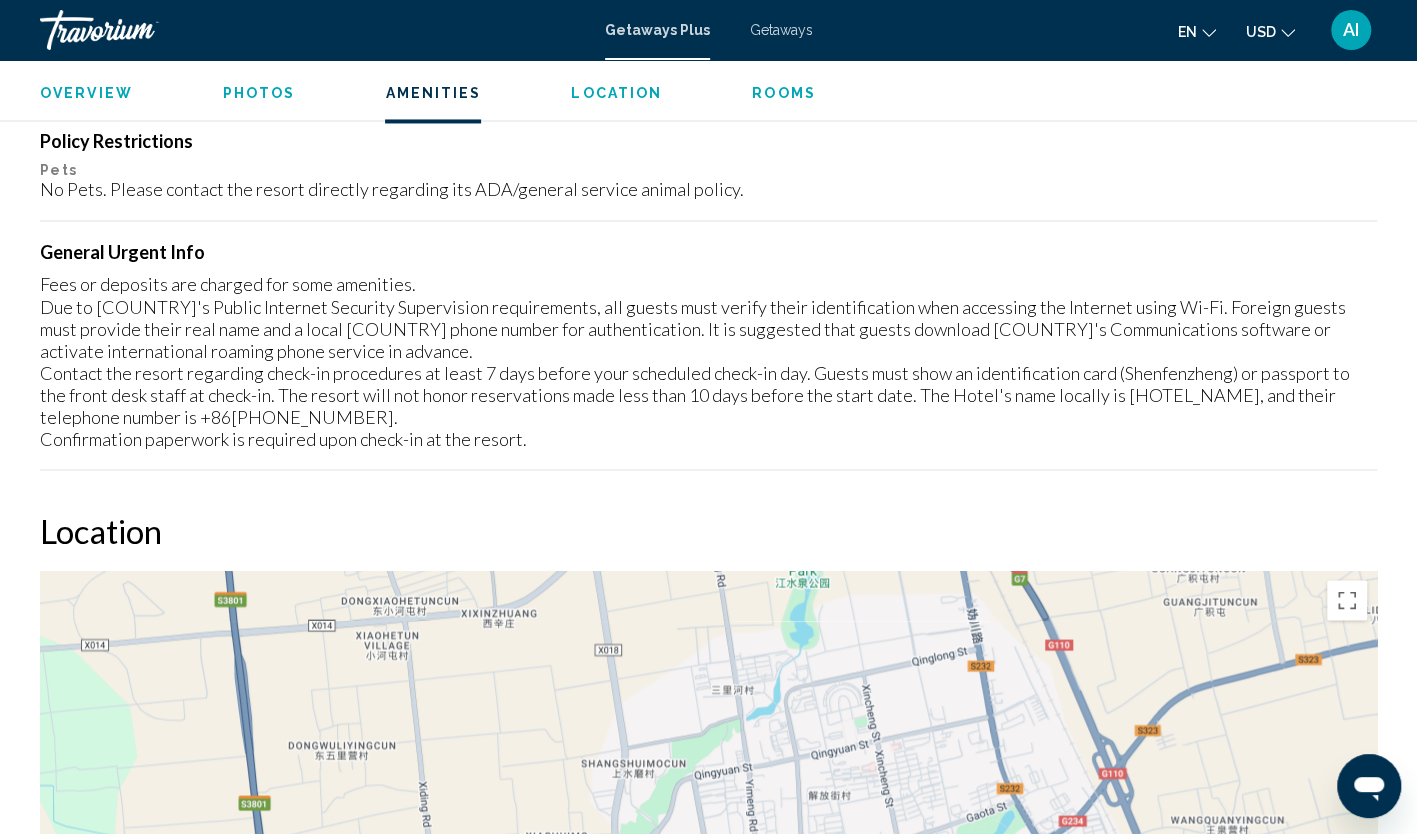 scroll, scrollTop: 2203, scrollLeft: 0, axis: vertical 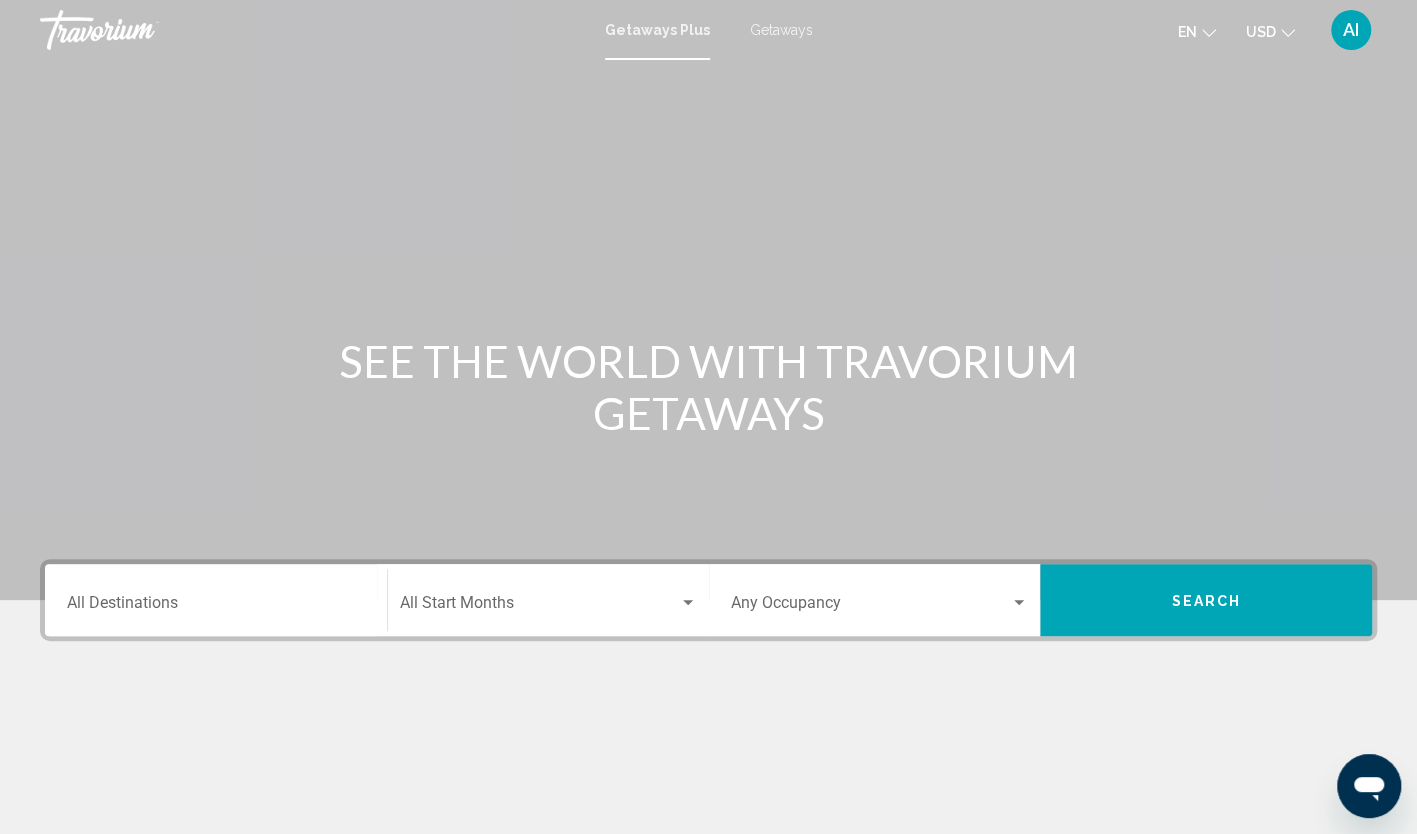 click on "Destination All Destinations" at bounding box center (216, 600) 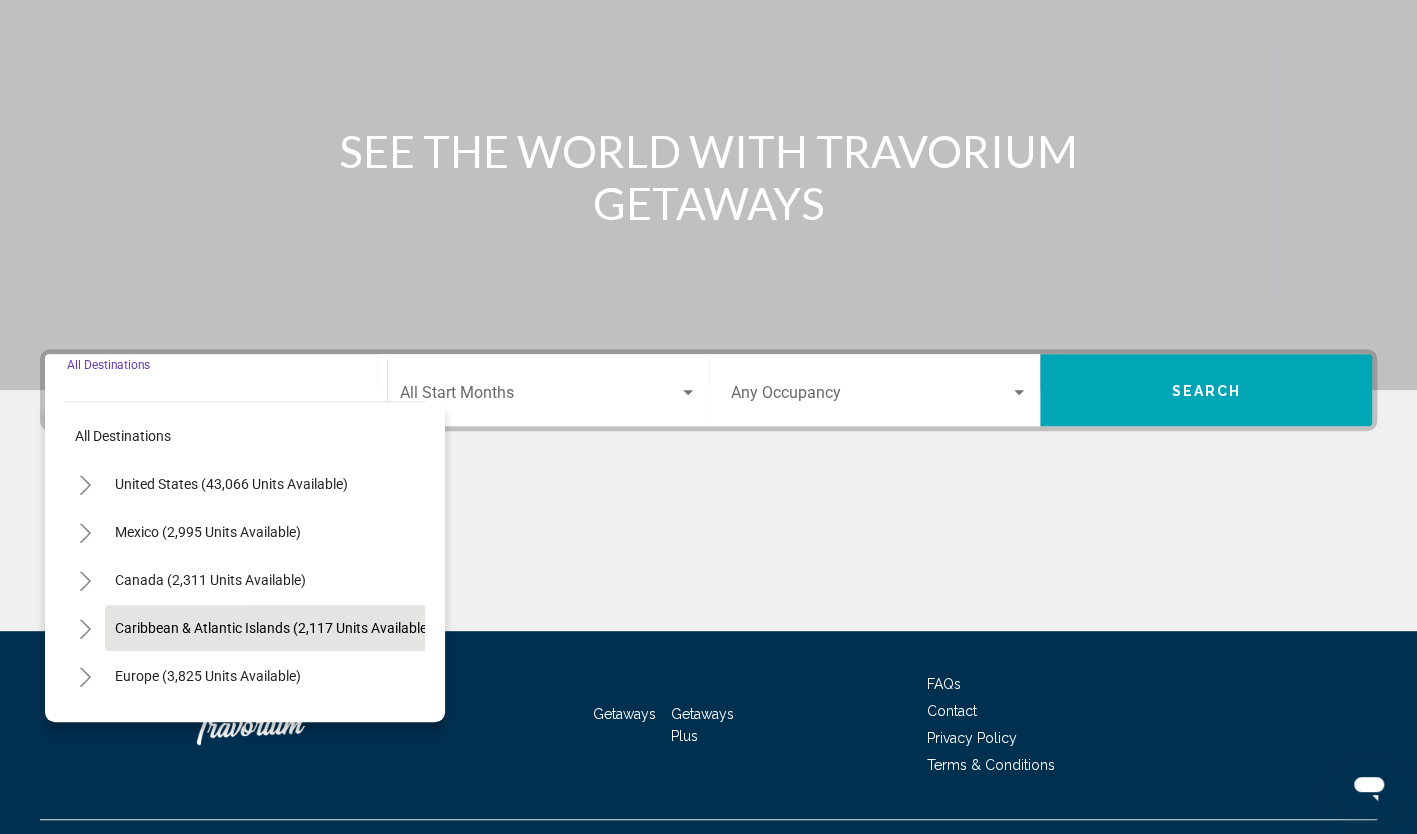 scroll, scrollTop: 251, scrollLeft: 0, axis: vertical 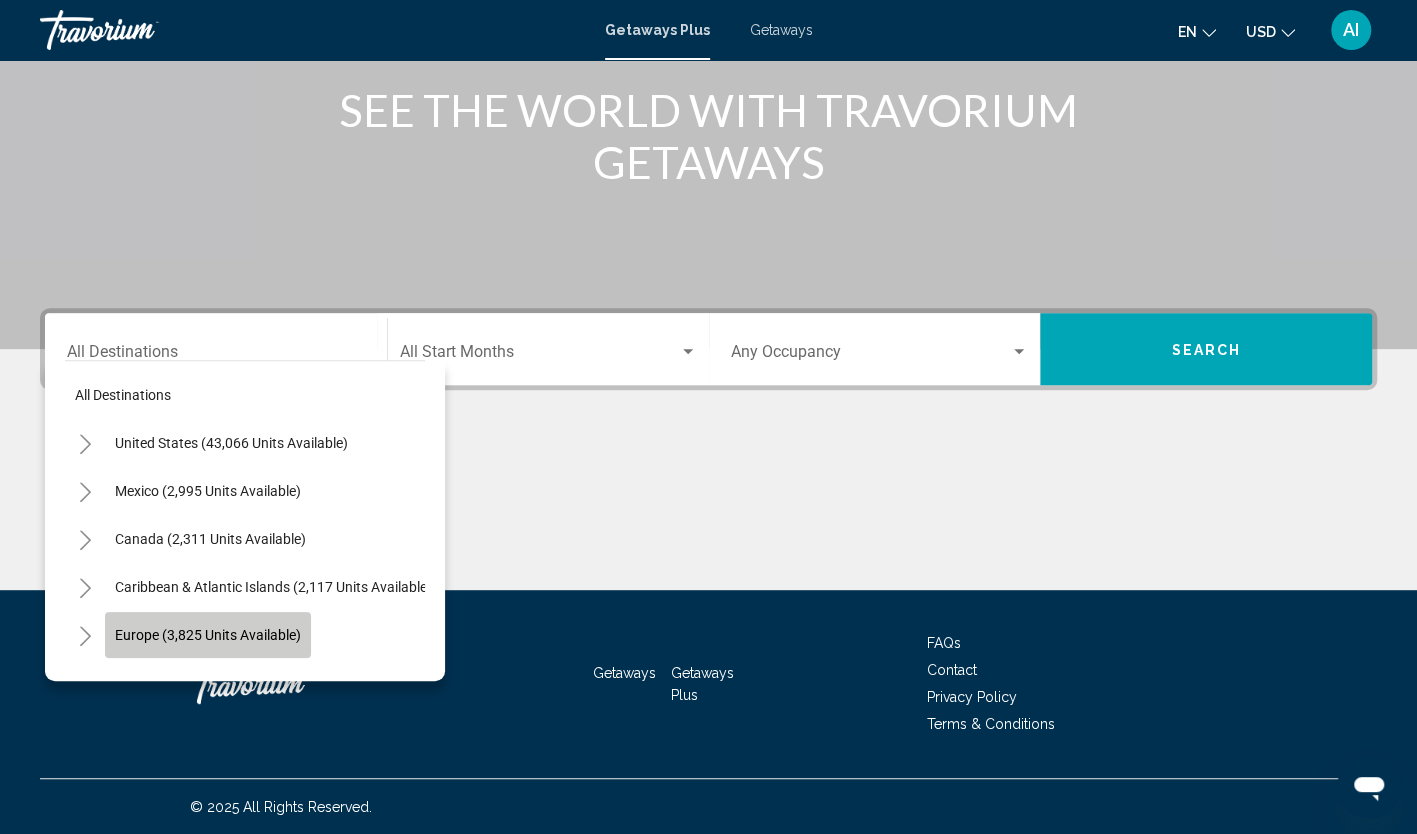 click on "Europe (3,825 units available)" at bounding box center (208, 635) 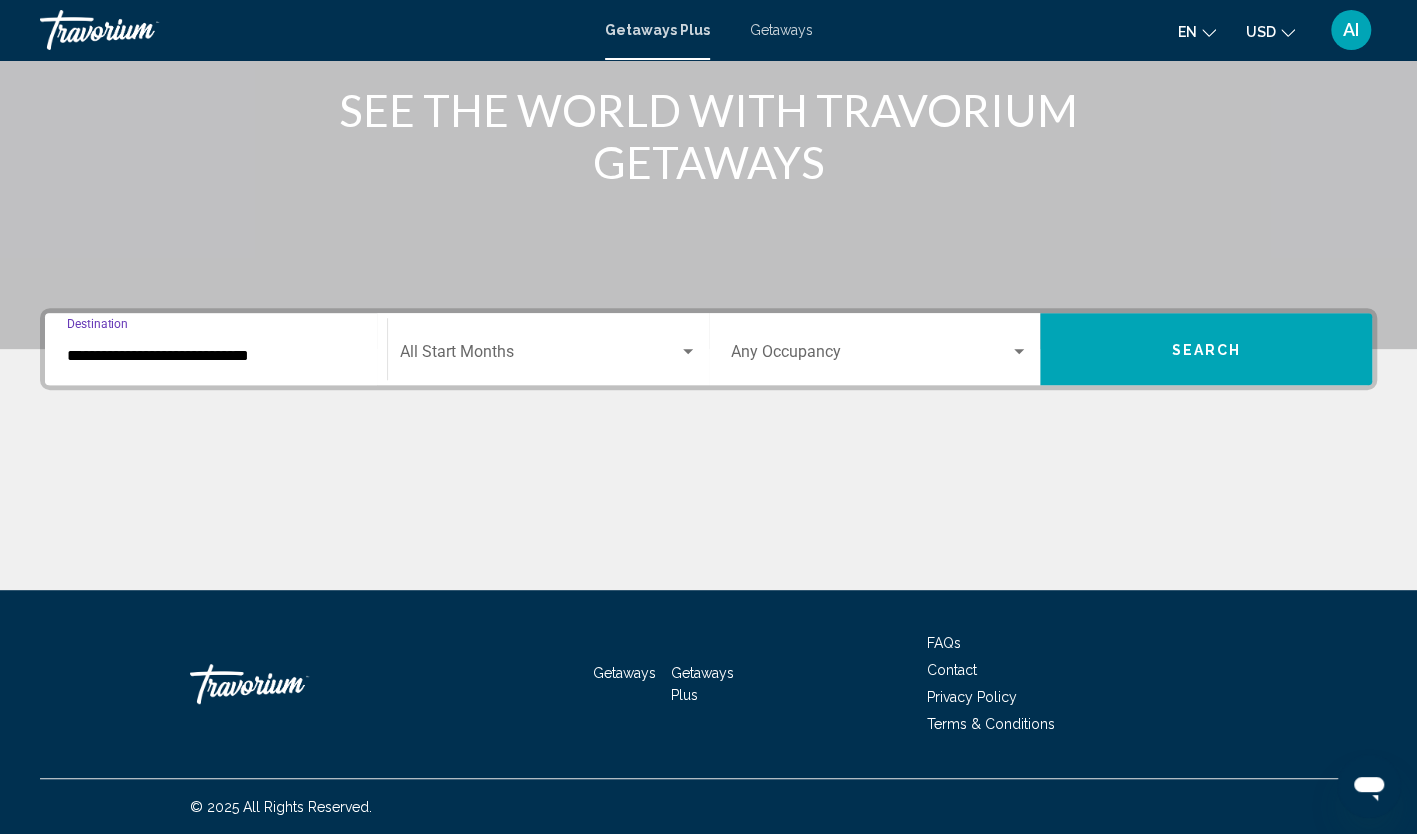 click on "**********" at bounding box center [216, 356] 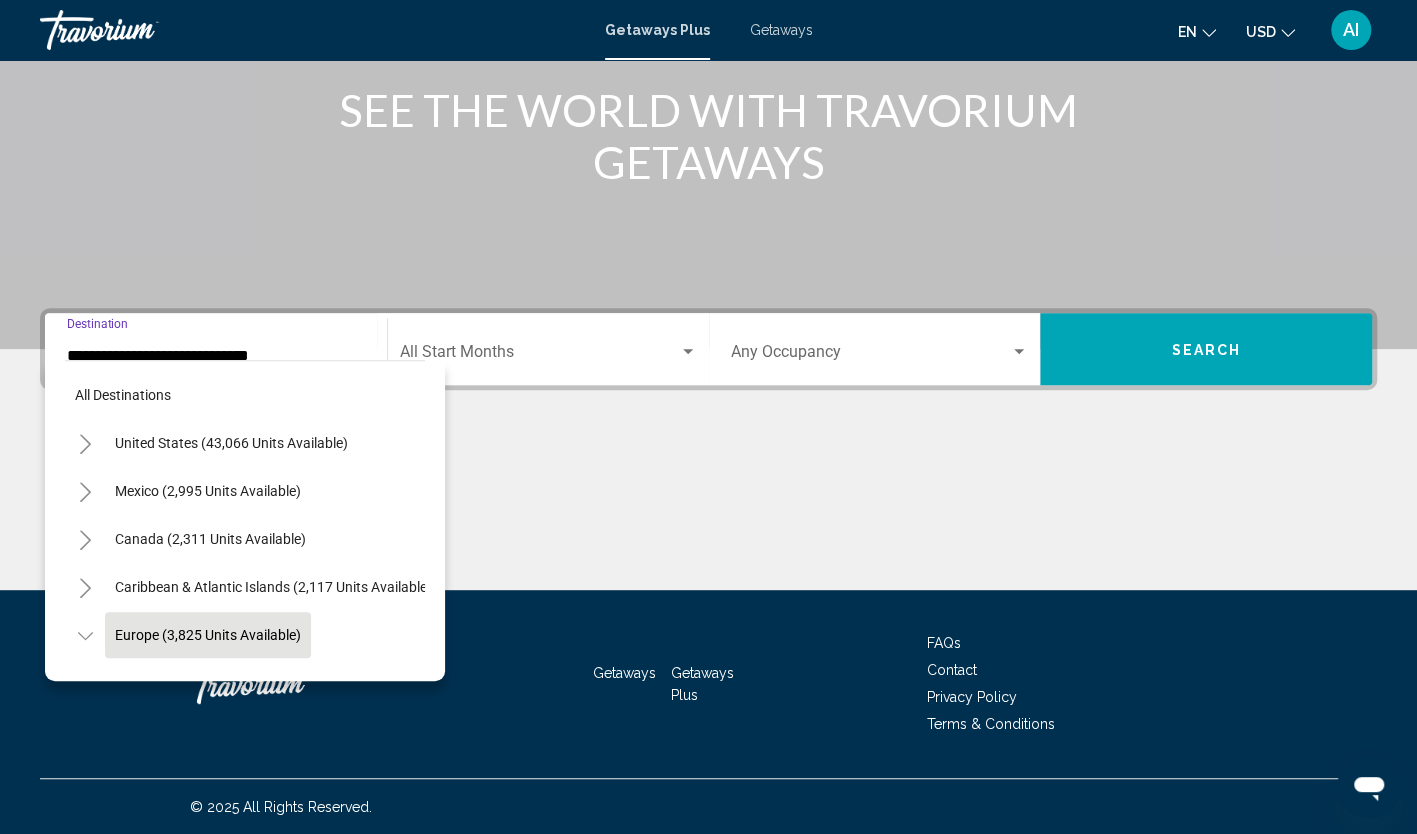 scroll, scrollTop: 126, scrollLeft: 0, axis: vertical 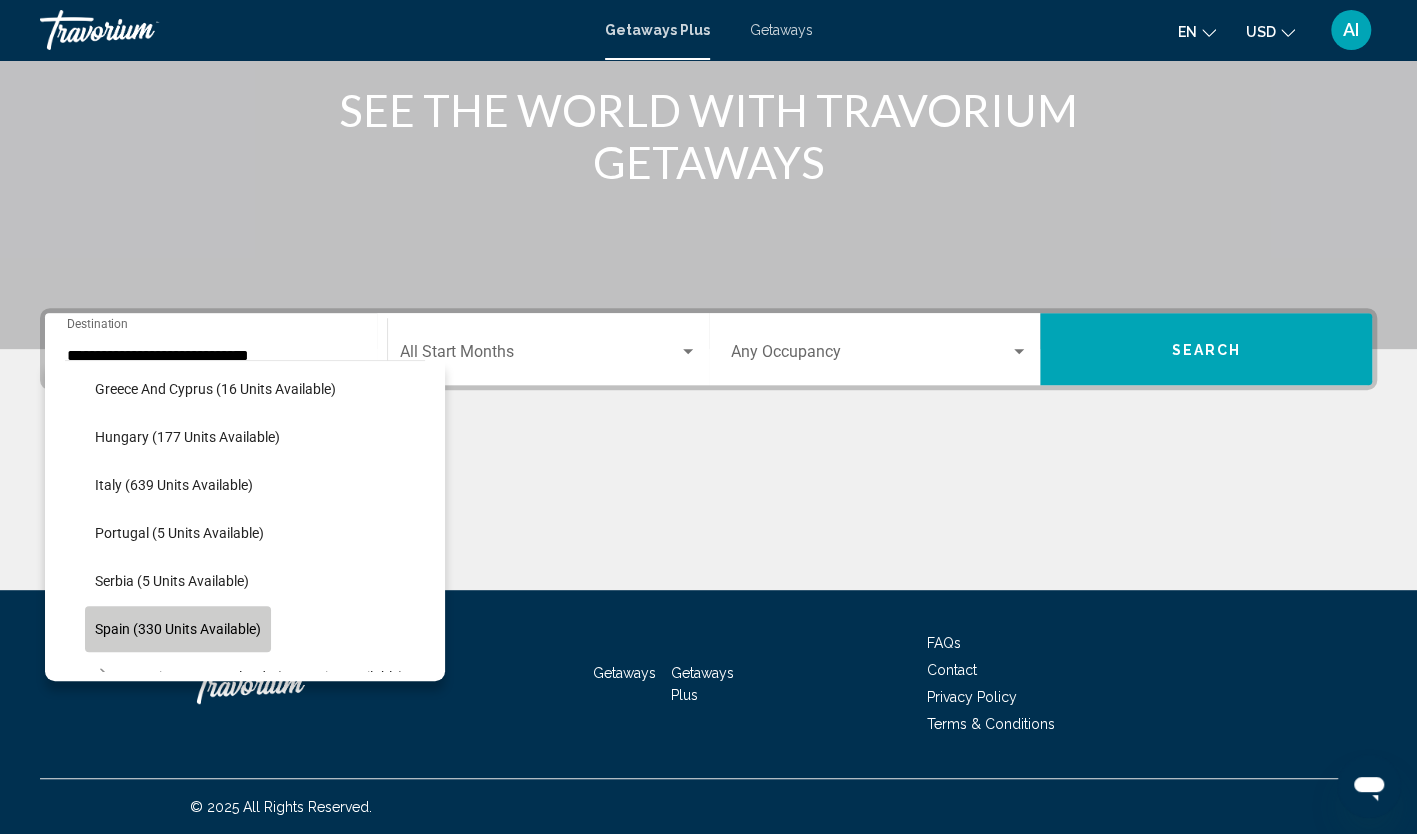 click on "Spain (330 units available)" at bounding box center (178, 629) 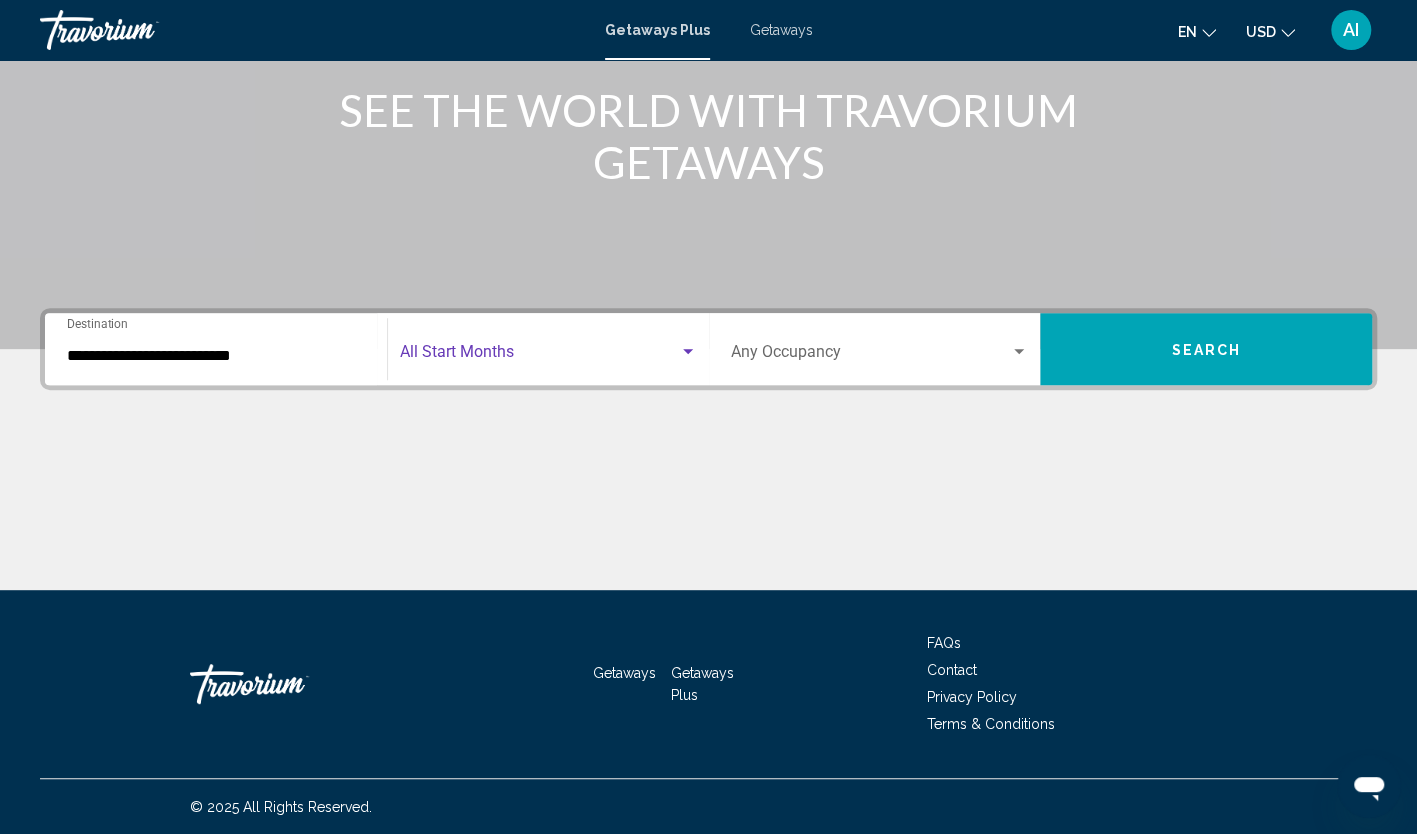 click at bounding box center [688, 352] 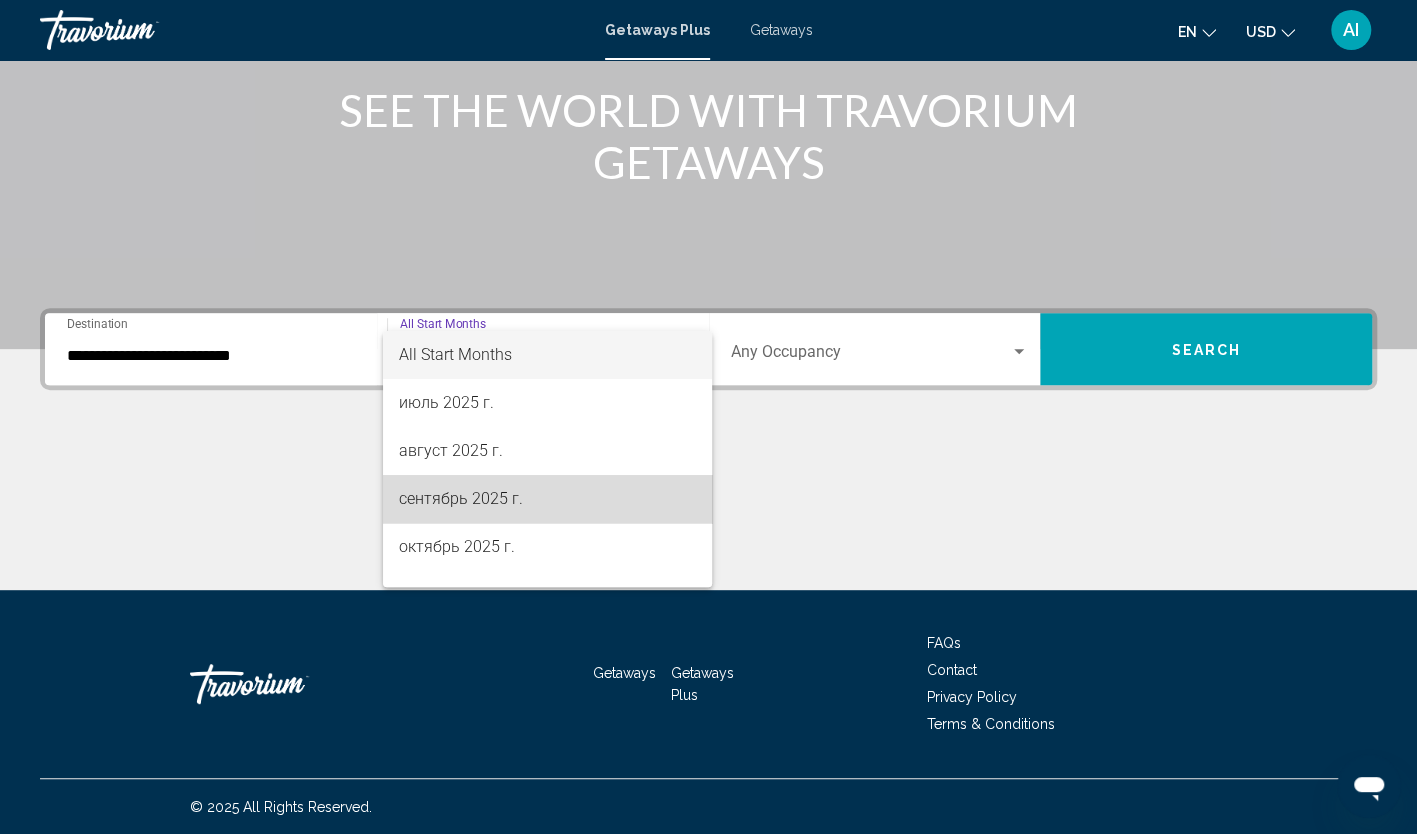 click on "сентябрь 2025 г." at bounding box center (547, 499) 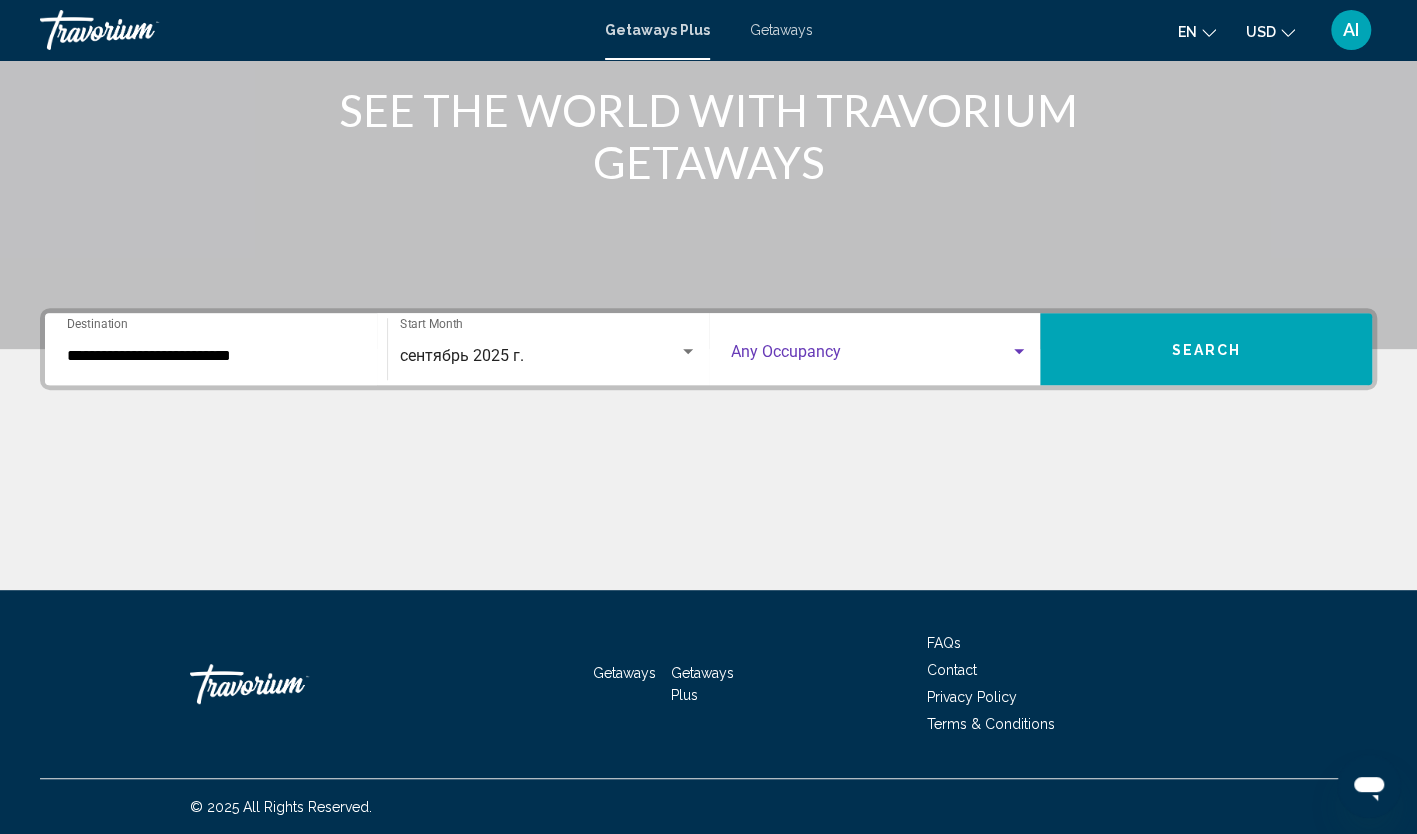 click at bounding box center (1019, 352) 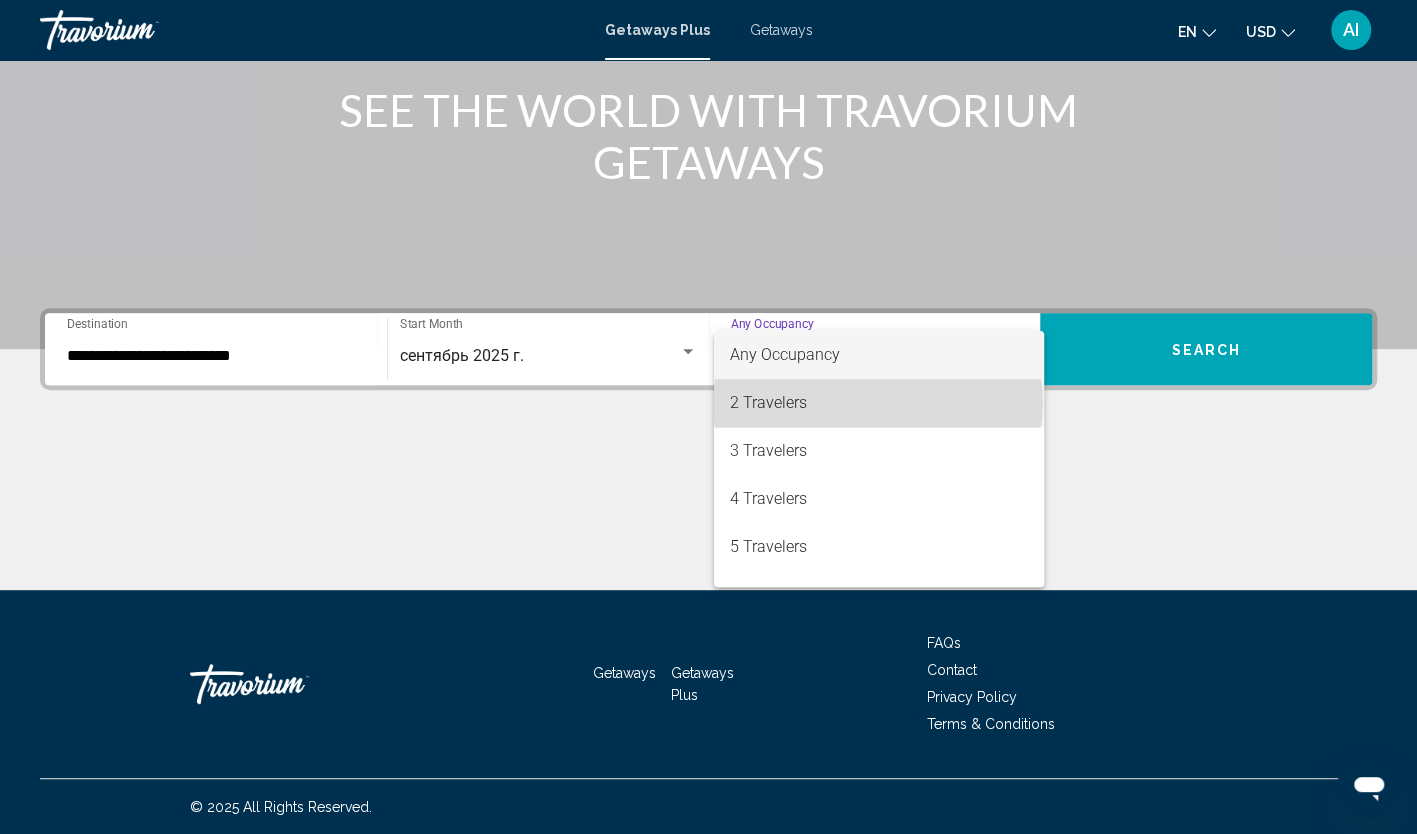 click on "2 Travelers" at bounding box center [879, 403] 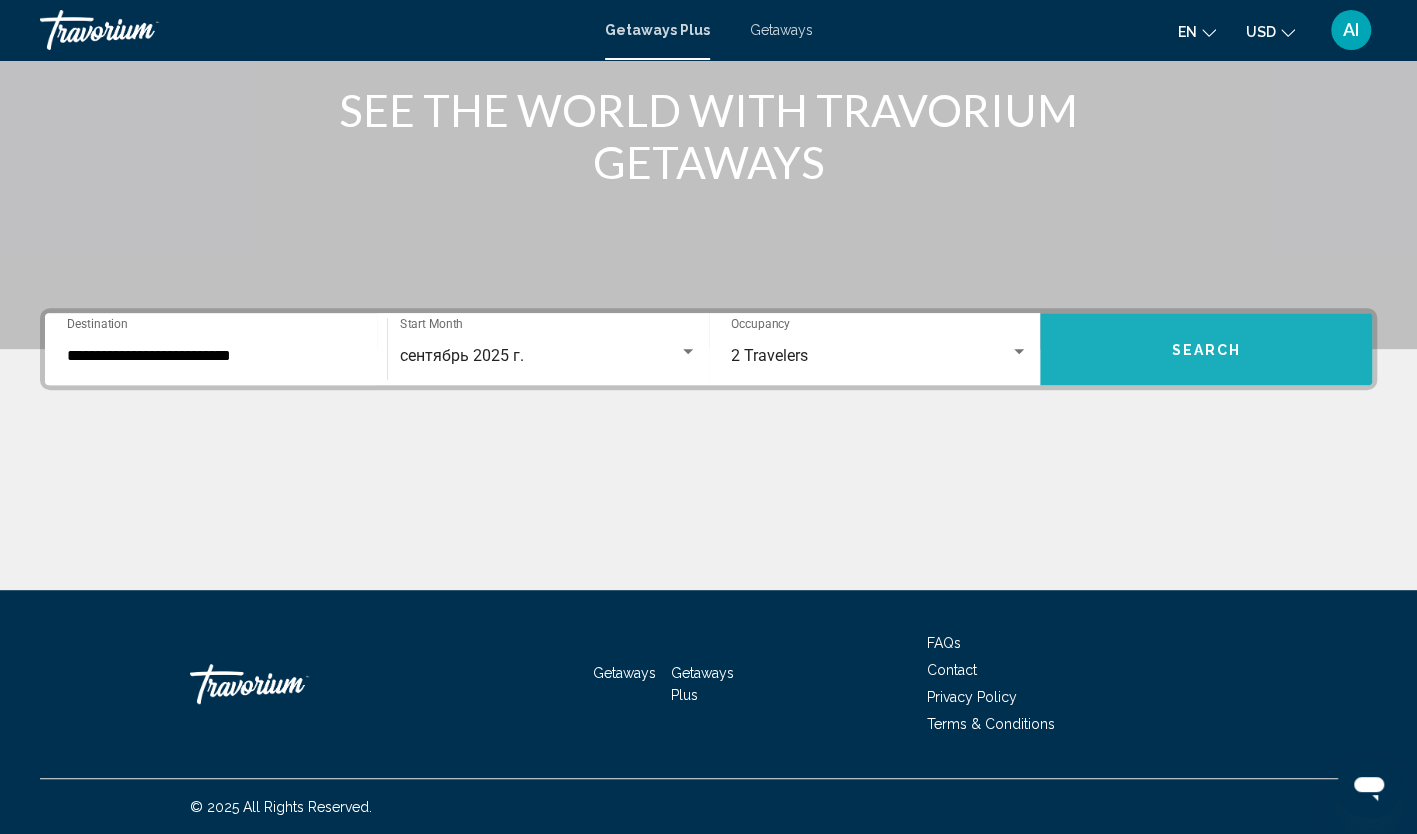 click on "Search" at bounding box center (1206, 349) 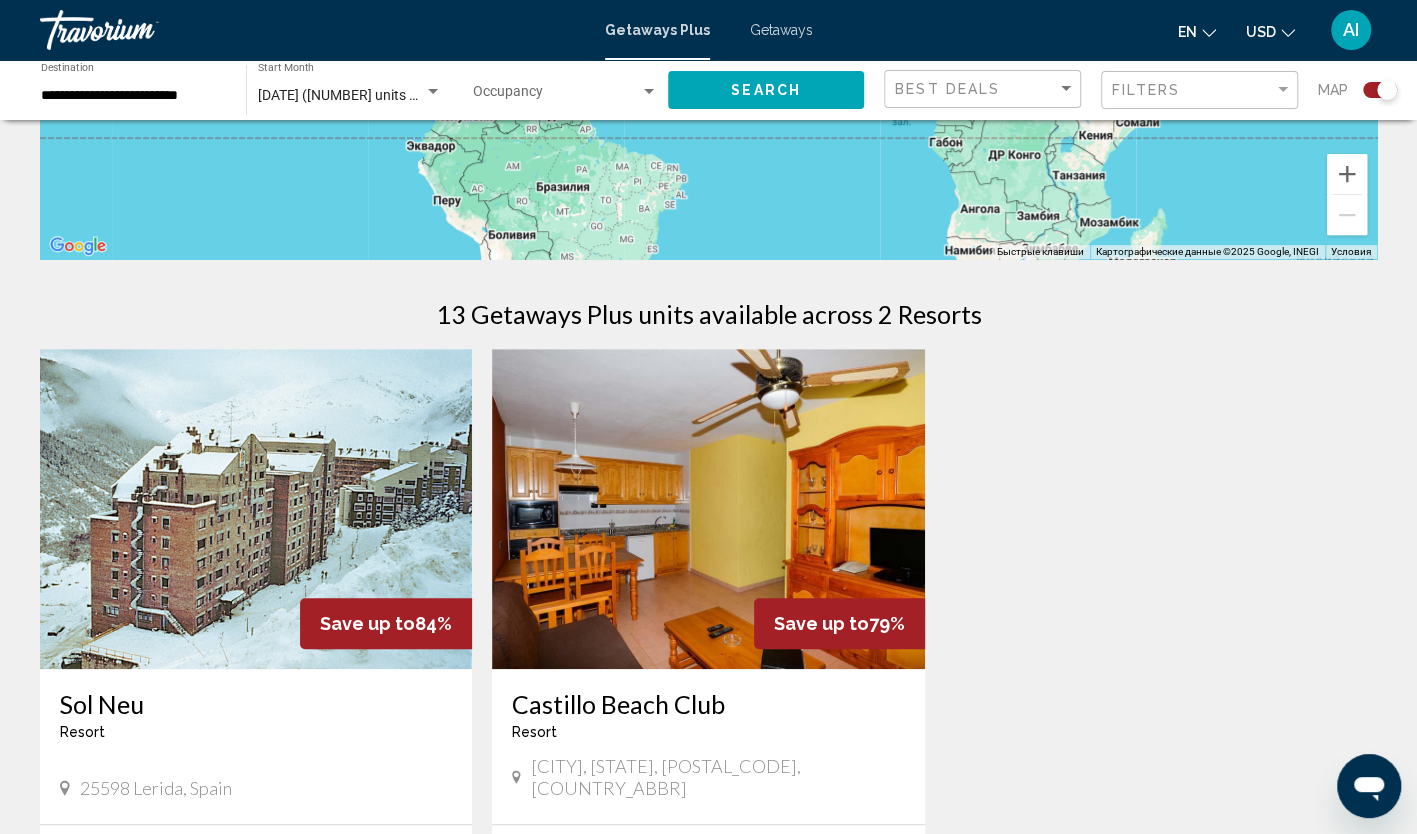 scroll, scrollTop: 480, scrollLeft: 0, axis: vertical 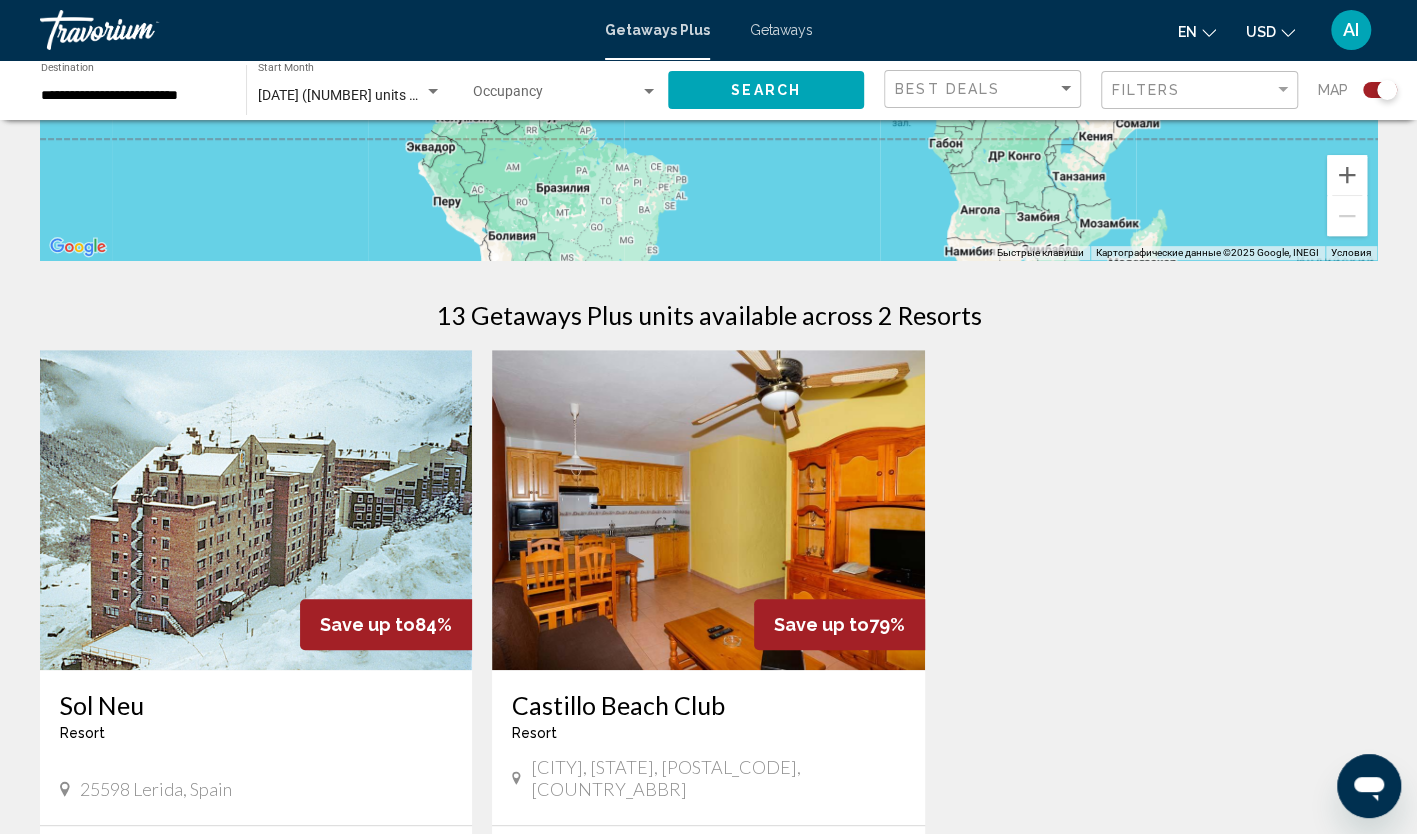 click at bounding box center (708, 510) 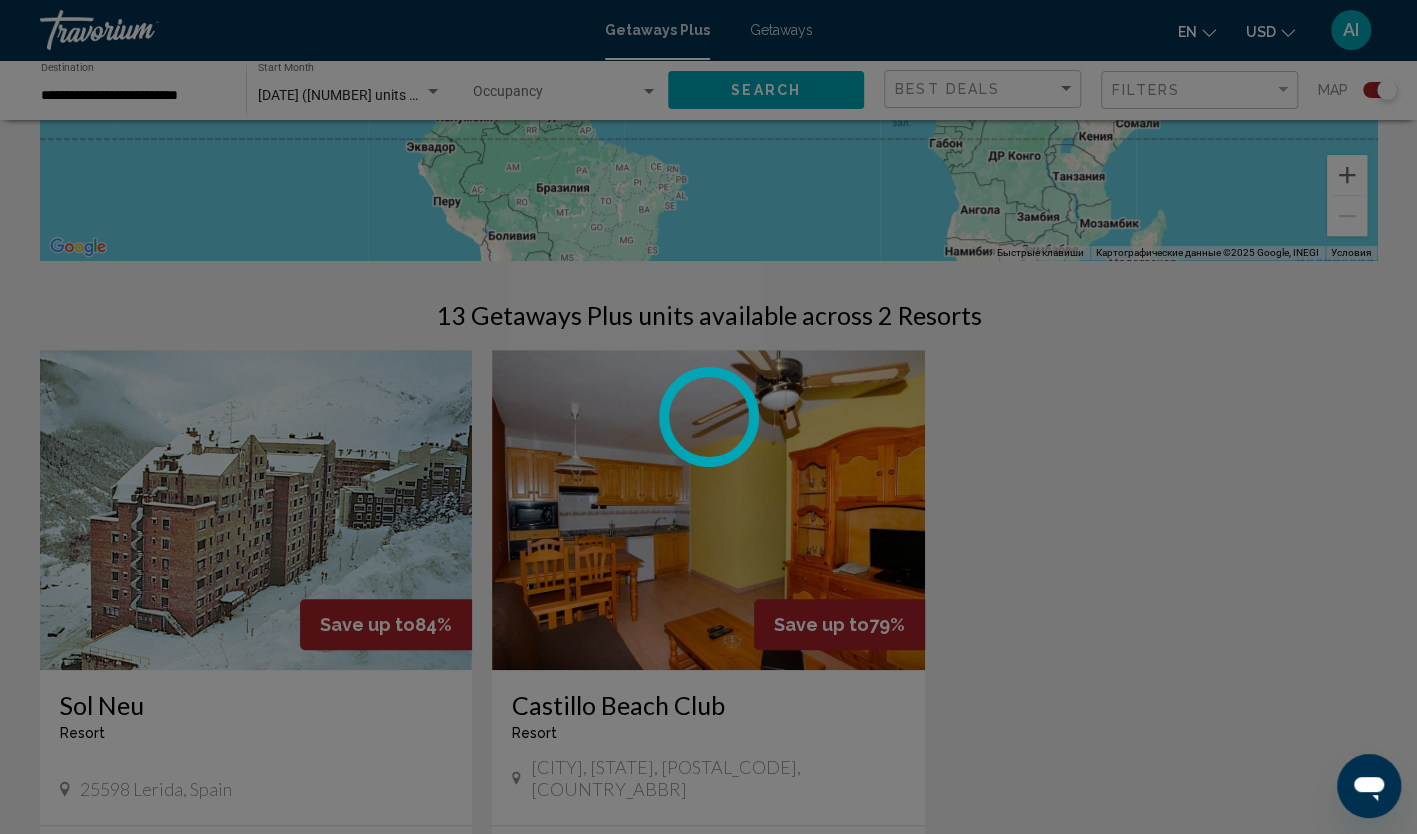 scroll, scrollTop: 0, scrollLeft: 0, axis: both 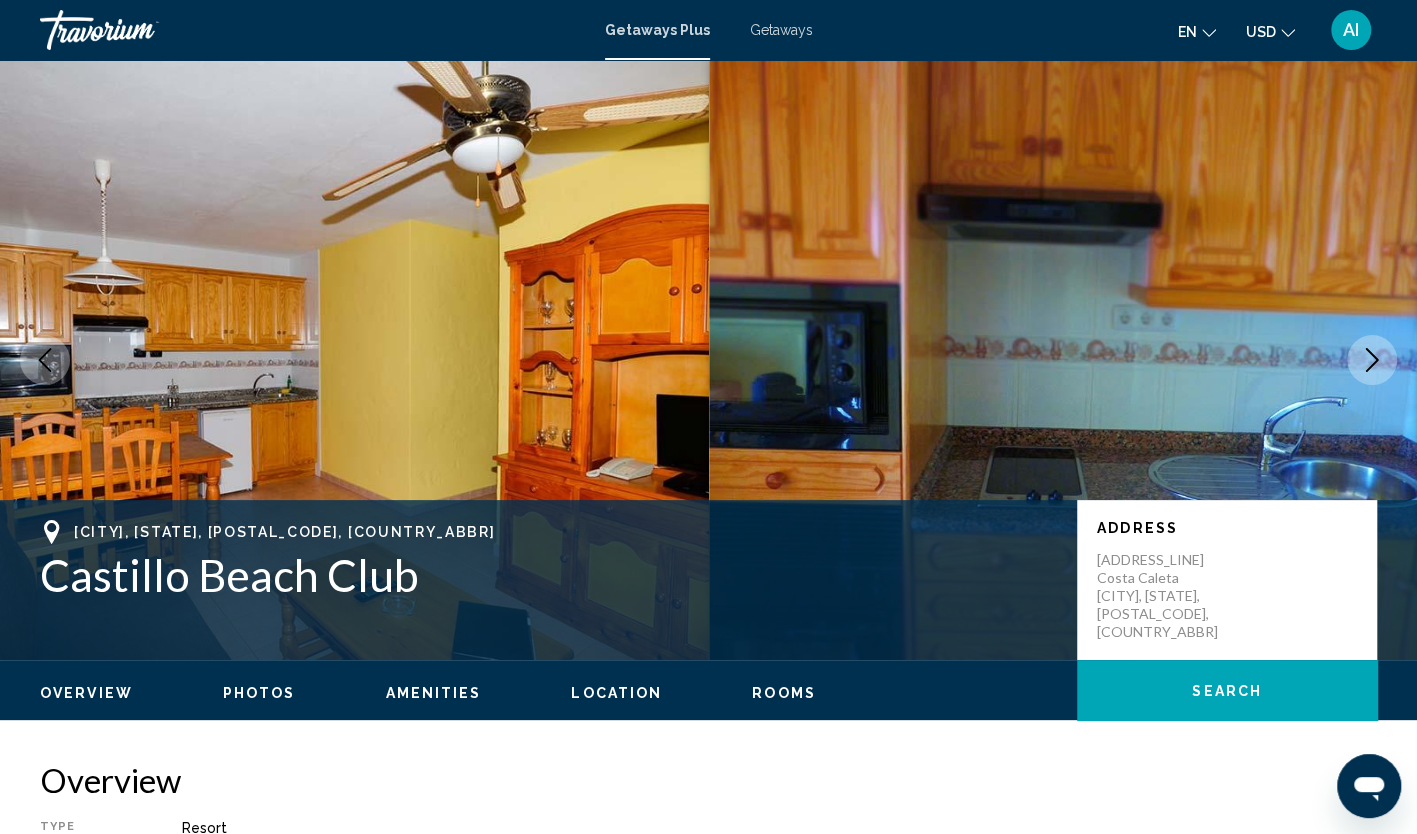click on "Location" at bounding box center [616, 693] 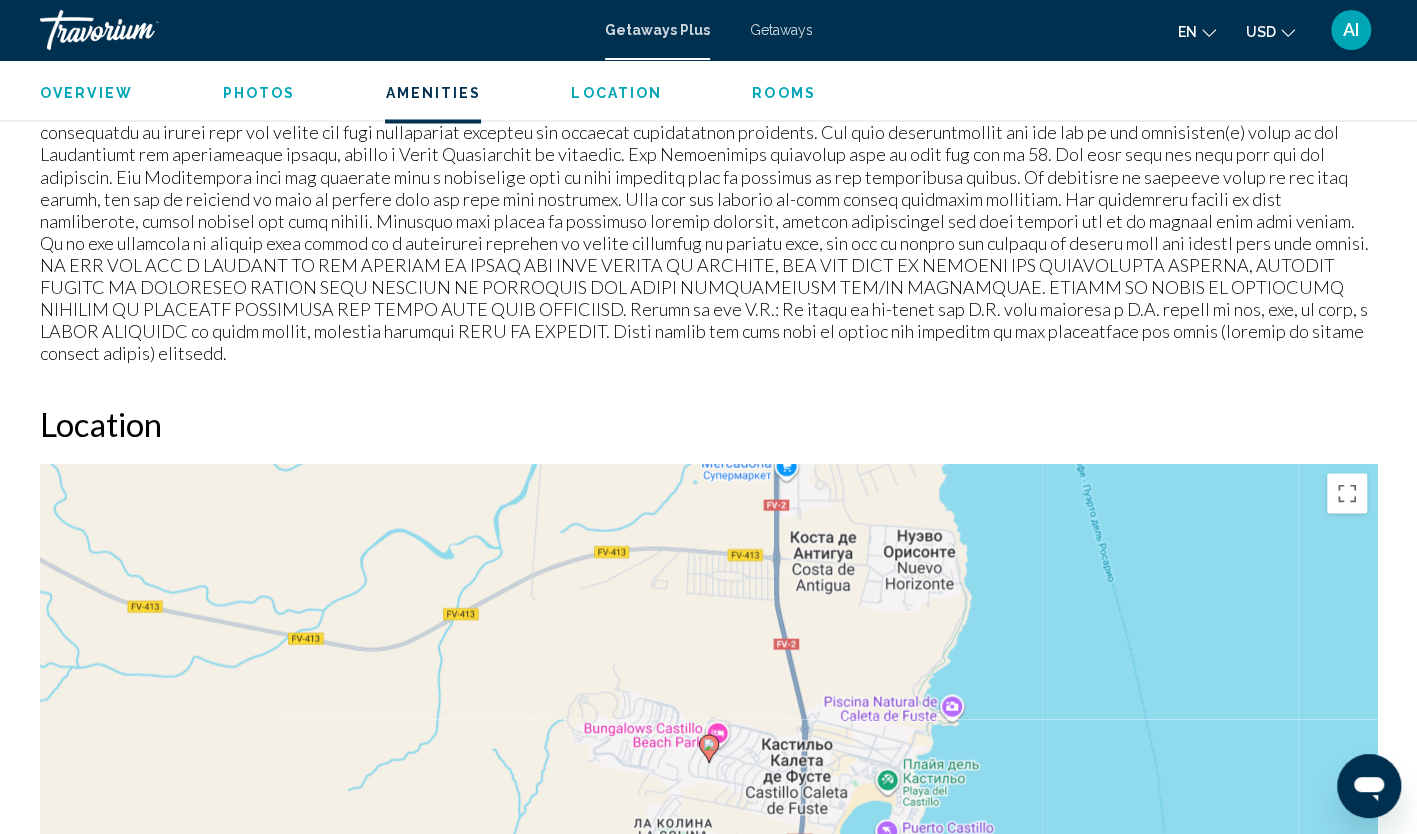 scroll, scrollTop: 2223, scrollLeft: 0, axis: vertical 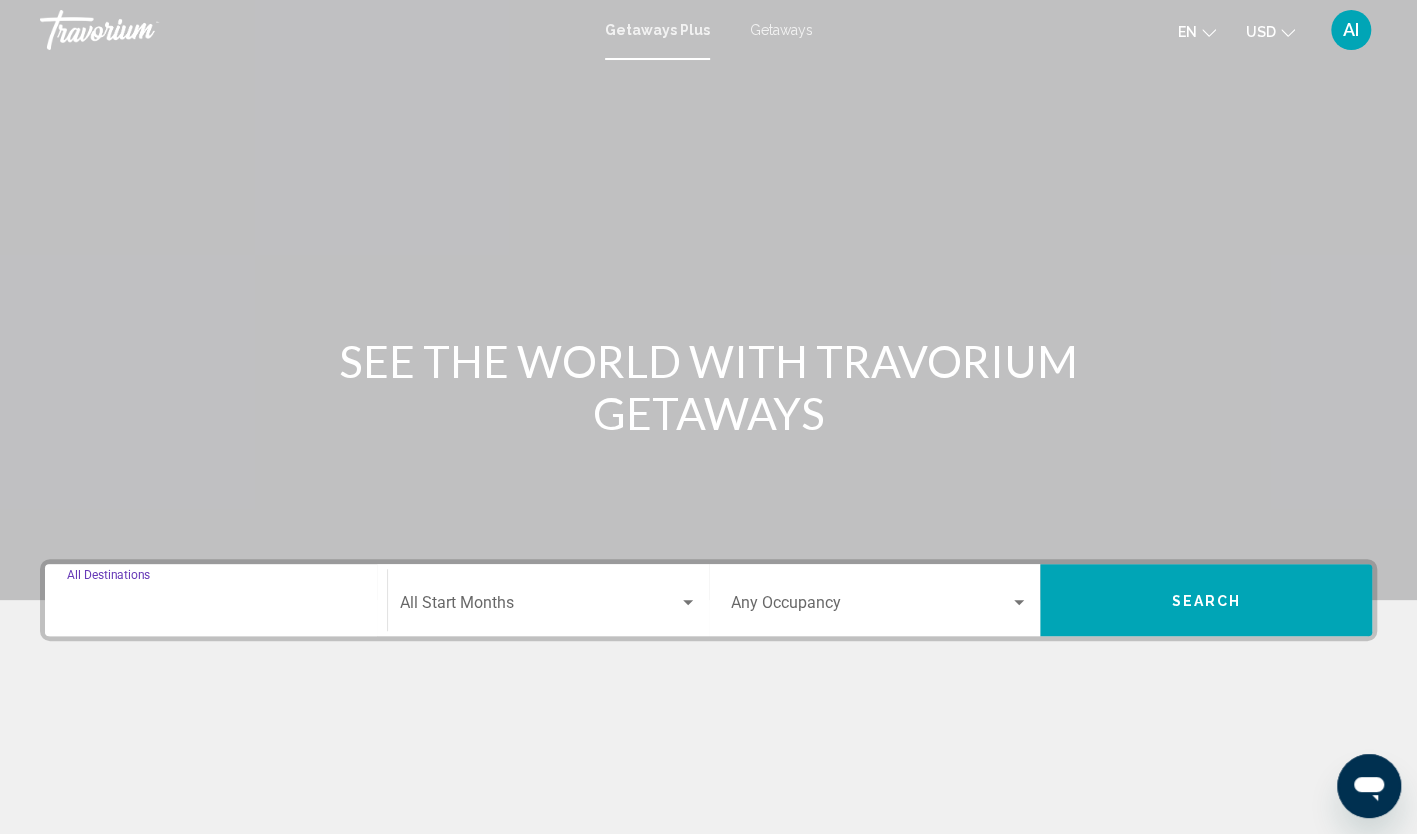 click on "Destination All Destinations" at bounding box center (216, 607) 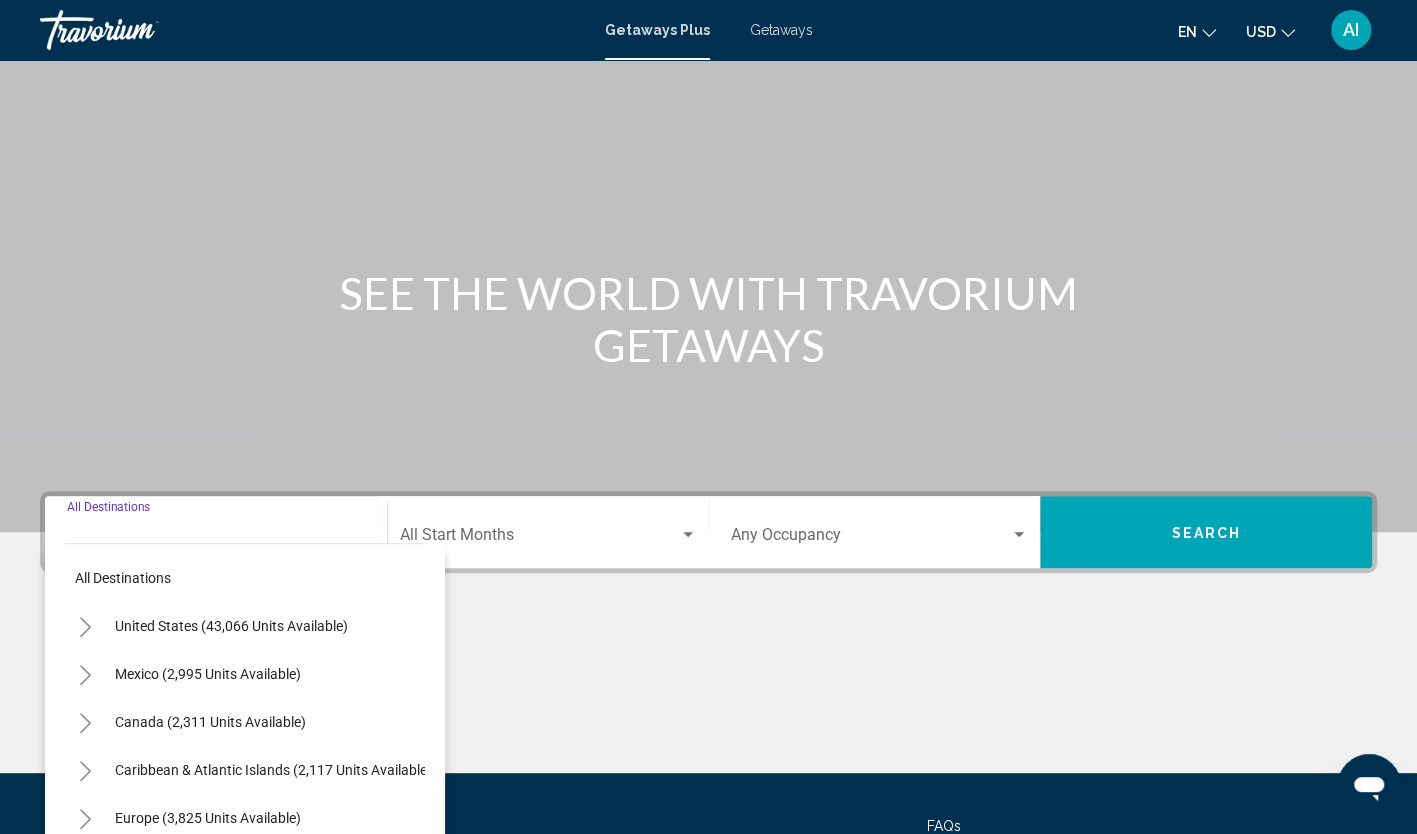 scroll, scrollTop: 251, scrollLeft: 0, axis: vertical 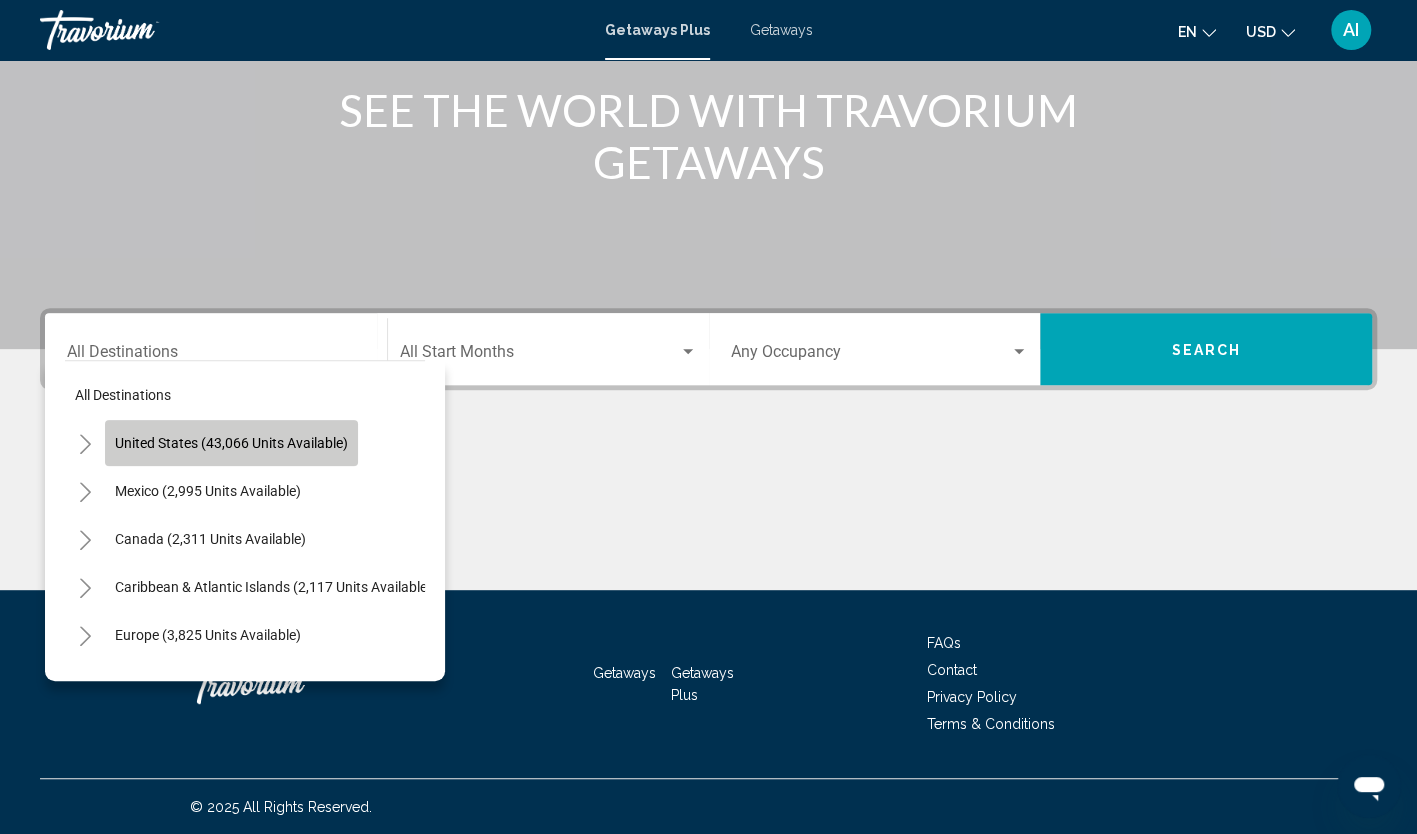 click on "United States (43,066 units available)" at bounding box center (231, 443) 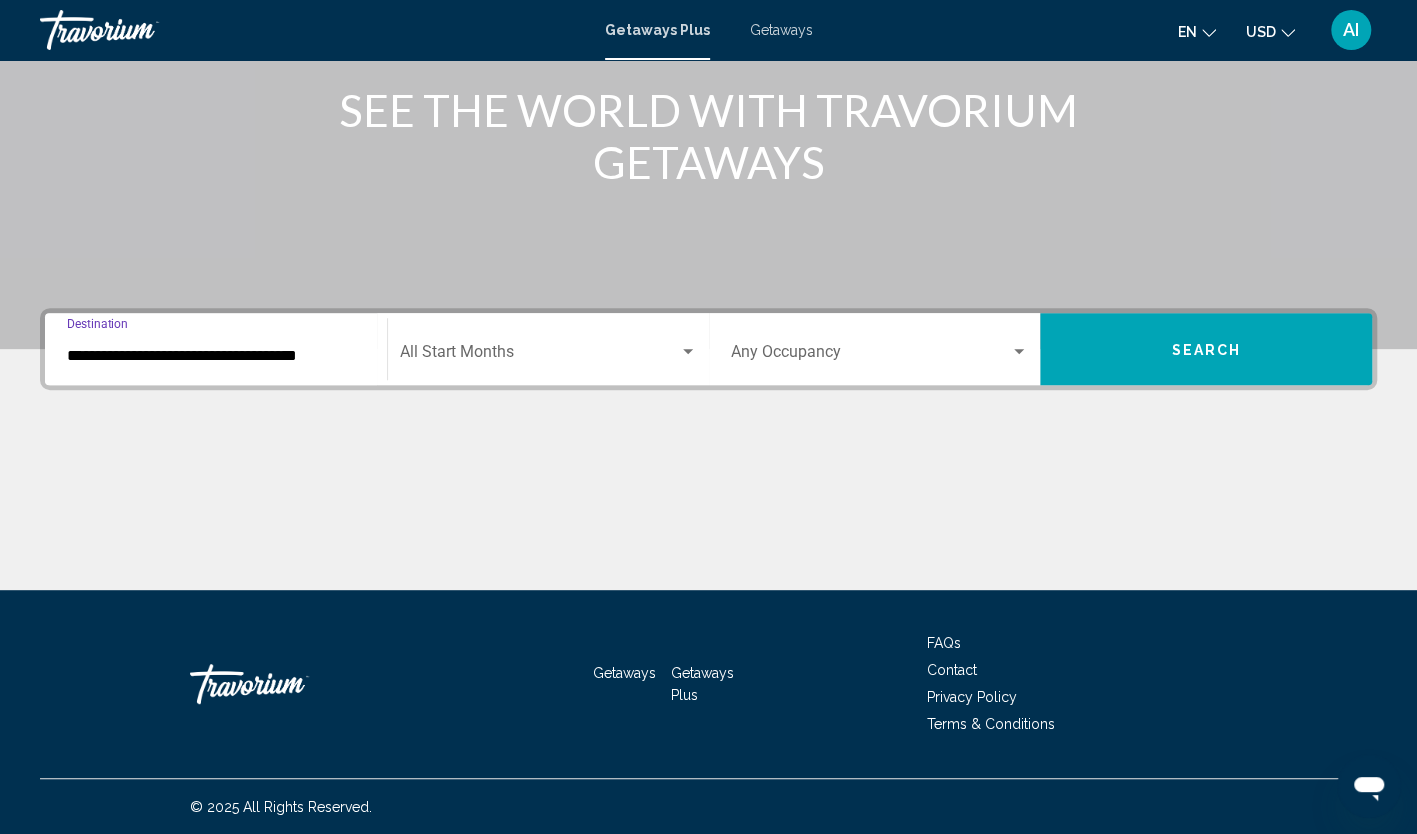 click on "**********" at bounding box center [216, 356] 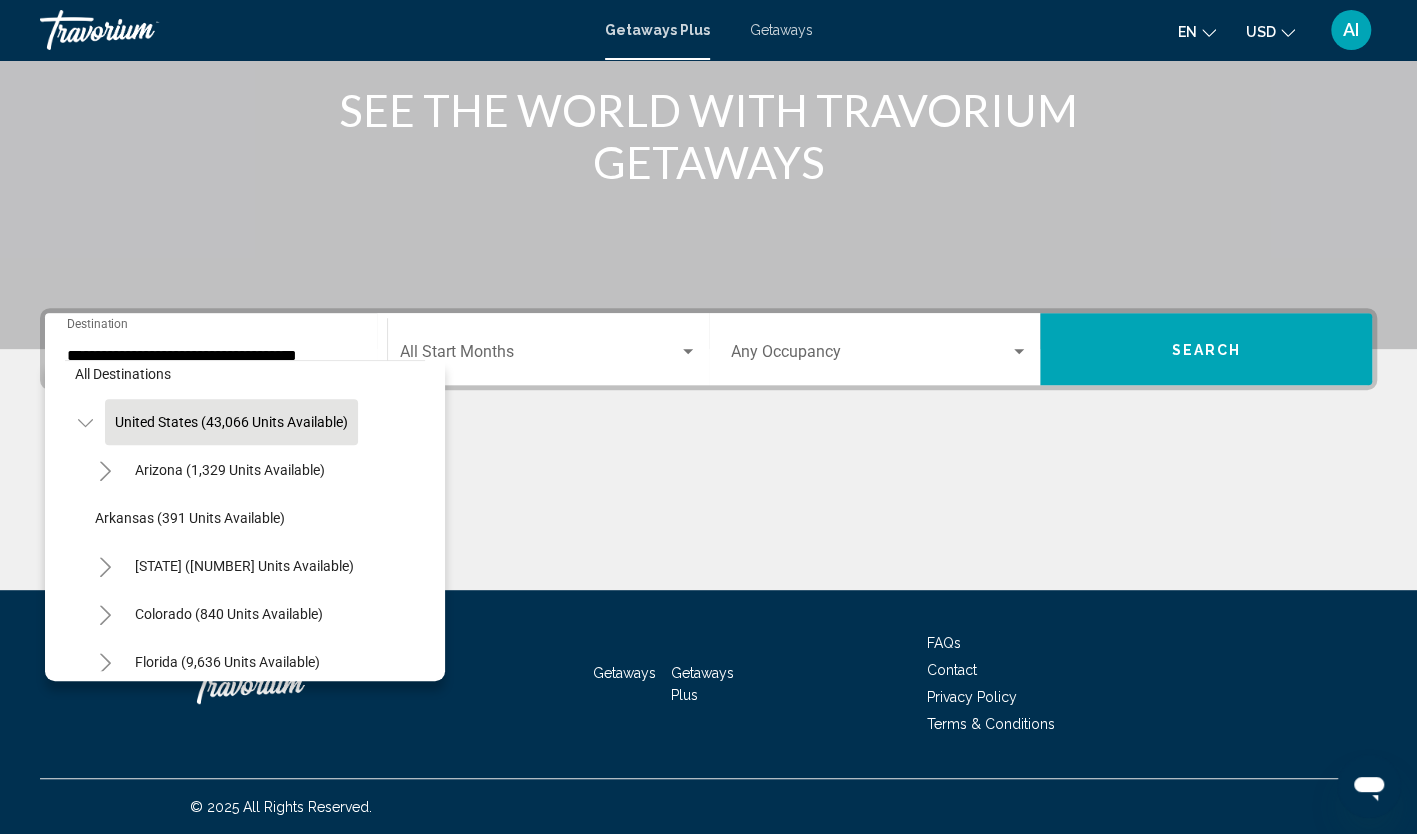 scroll, scrollTop: 40, scrollLeft: 0, axis: vertical 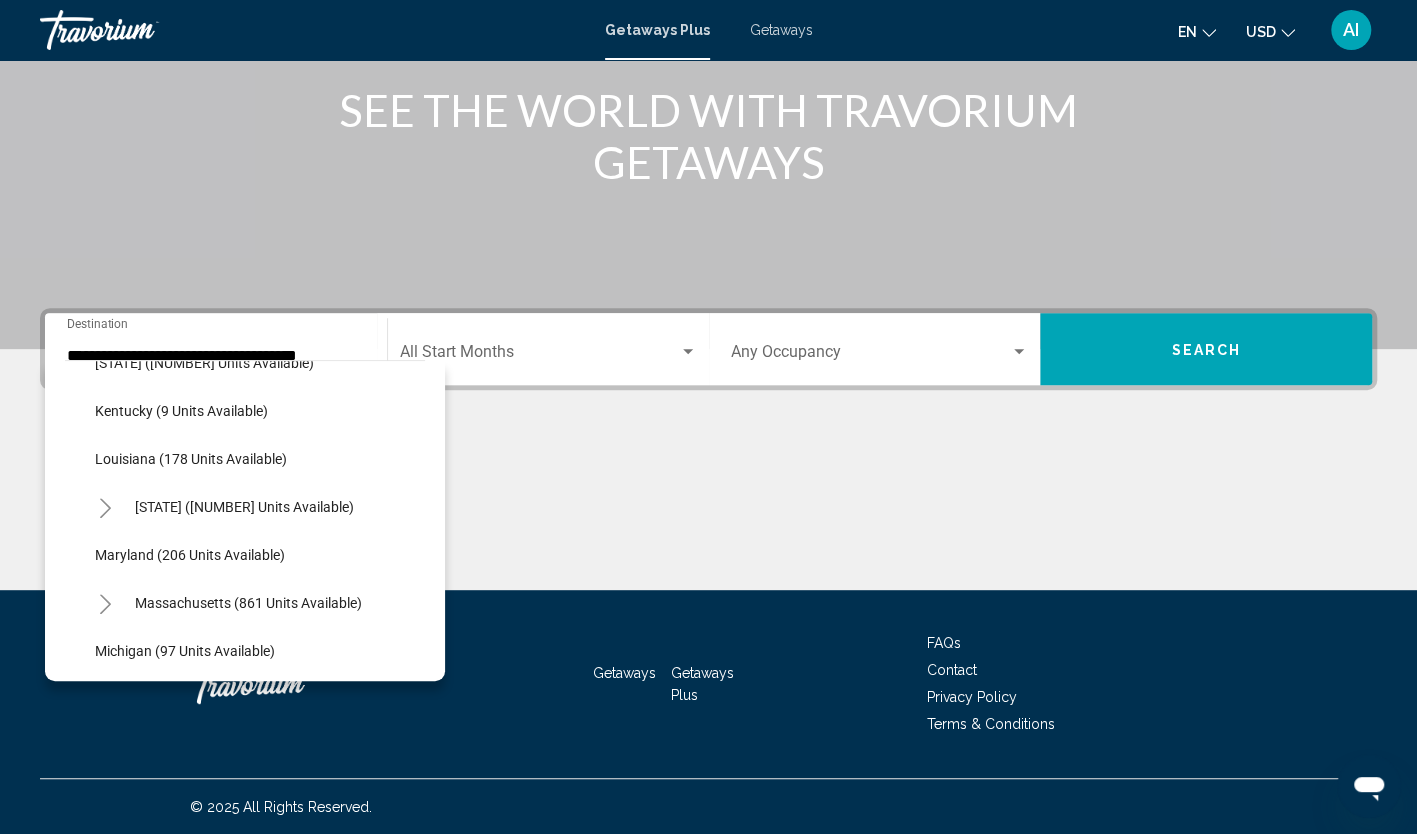 click on "All destinations
United States ([NUMBER] units available)
Arizona ([NUMBER] units available) Arkansas ([NUMBER] units available)
California ([NUMBER] units available)
Colorado ([NUMBER] units available)
Florida ([NUMBER] units available) Georgia ([NUMBER] units available)
Hawaii ([NUMBER] available) Idaho ([NUMBER] available) Indiana ([NUMBER] available) Iowa ([NUMBER] available) Kentucky ([NUMBER] available) Louisiana ([NUMBER] available)
Maine ([NUMBER] available) Maryland ([NUMBER] available)
Massachusetts ([NUMBER] available) Michigan ([NUMBER] available) Minnesota ([NUMBER] available) Mississippi ([NUMBER] available)
Missouri ([NUMBER] available) Montana ([NUMBER] available)
Nevada ([NUMBER] available)
New Hampshire ([NUMBER] available)" at bounding box center (245, 520) 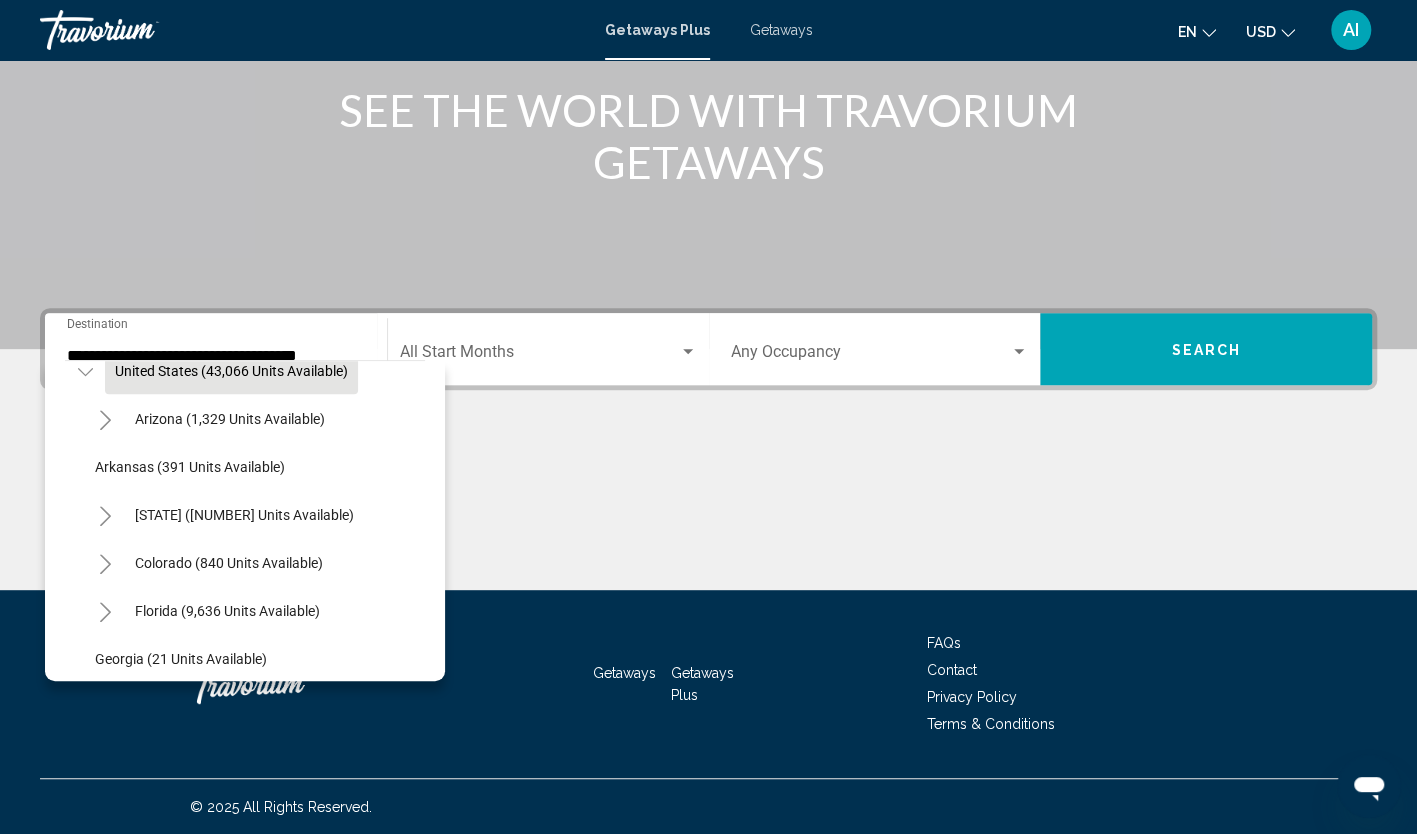 scroll, scrollTop: 53, scrollLeft: 0, axis: vertical 